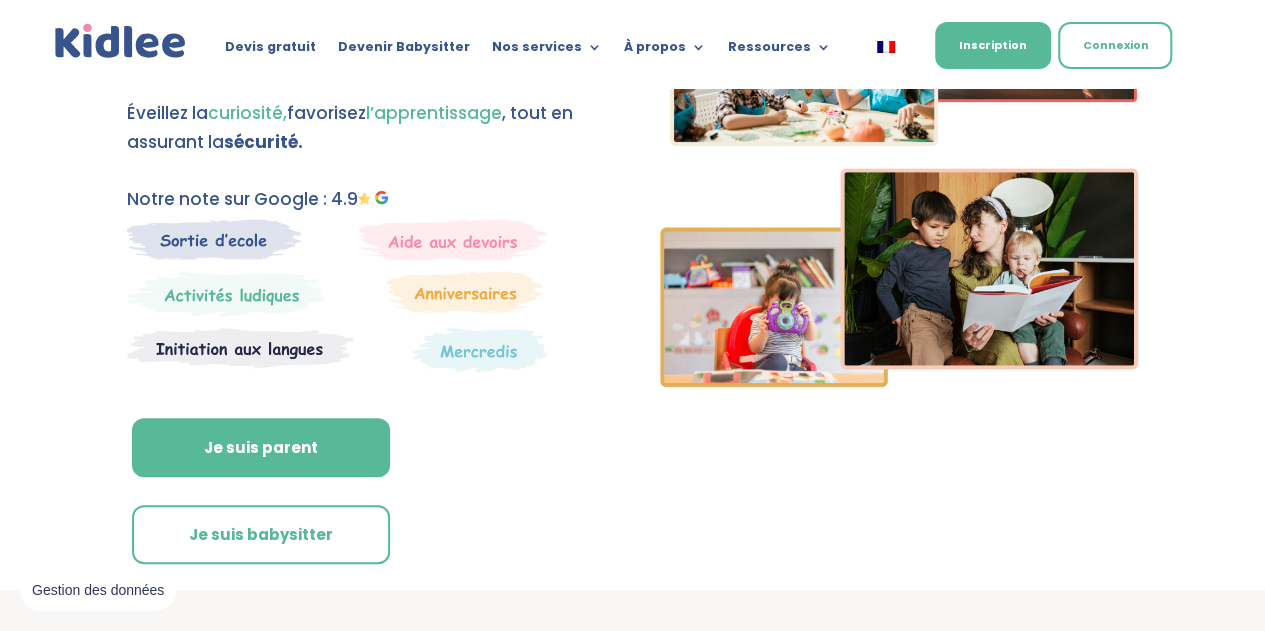 scroll, scrollTop: 215, scrollLeft: 0, axis: vertical 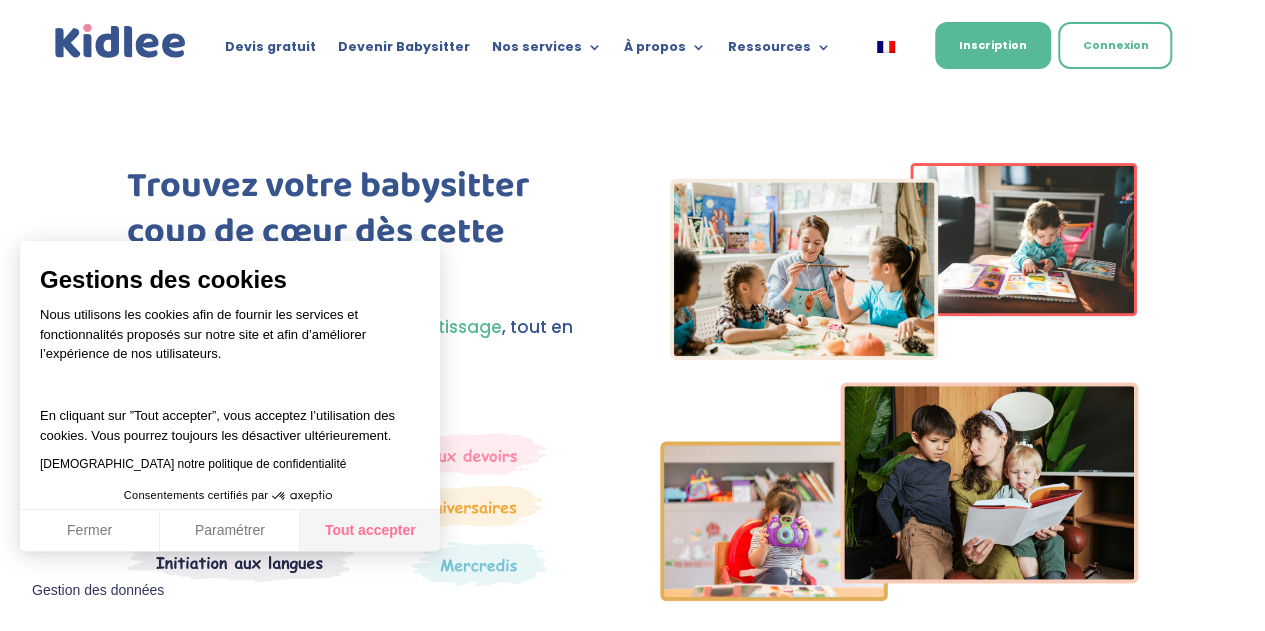click on "Tout accepter" at bounding box center [370, 531] 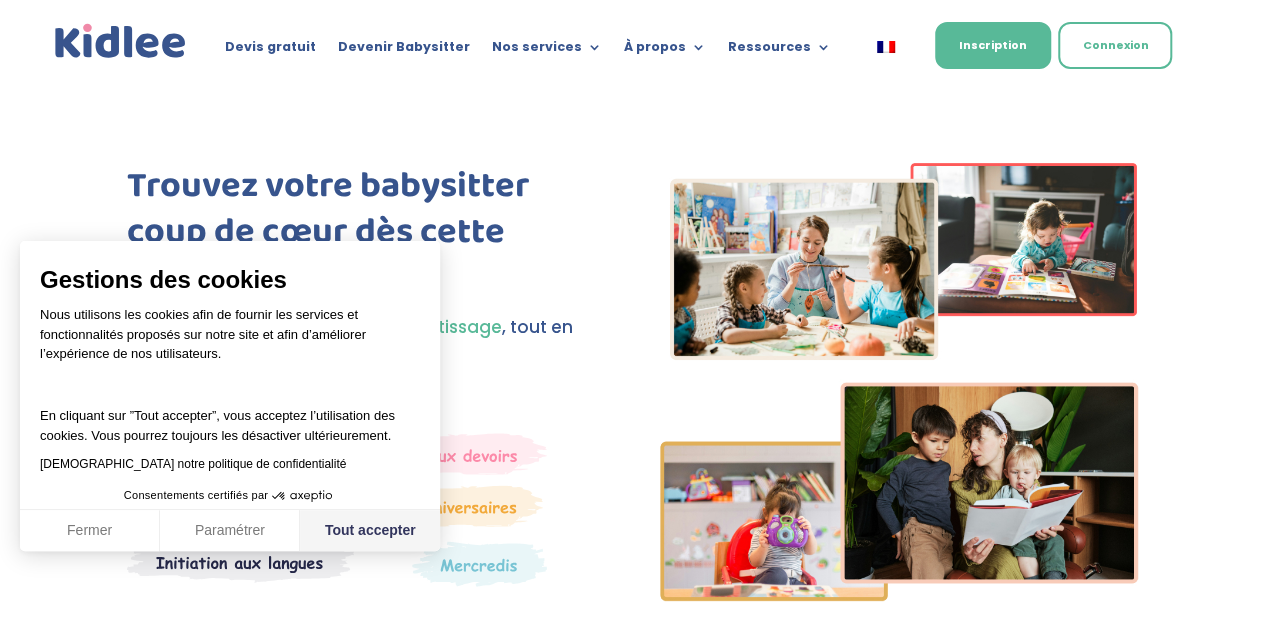 checkbox on "true" 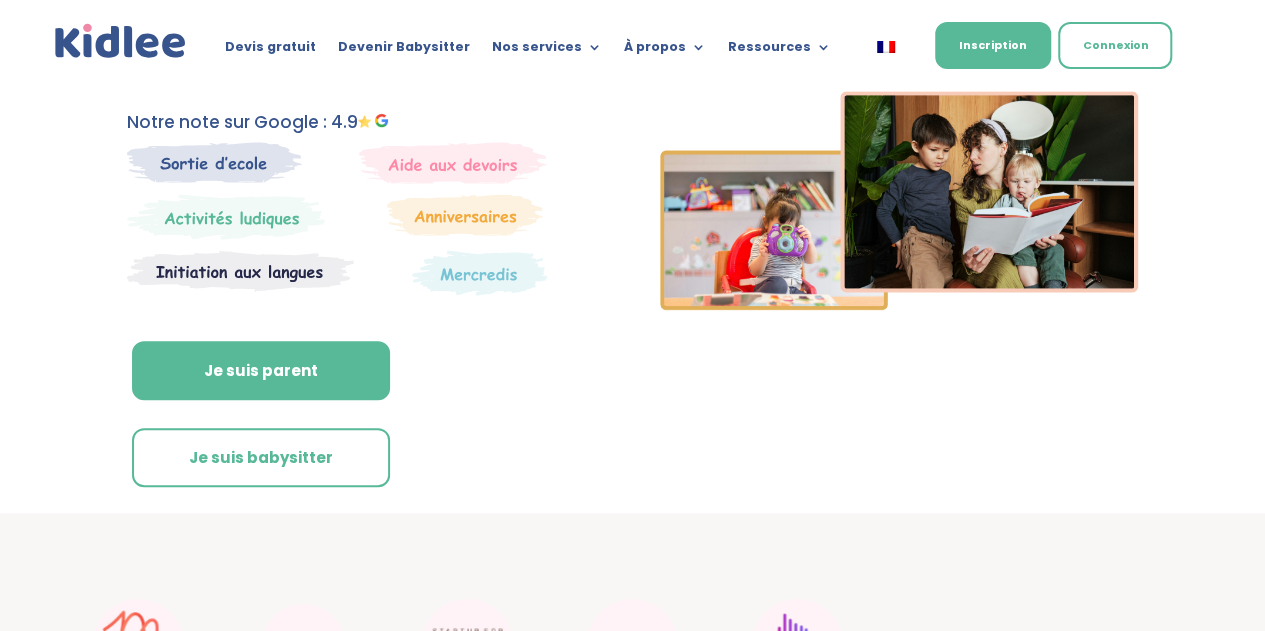 scroll, scrollTop: 303, scrollLeft: 0, axis: vertical 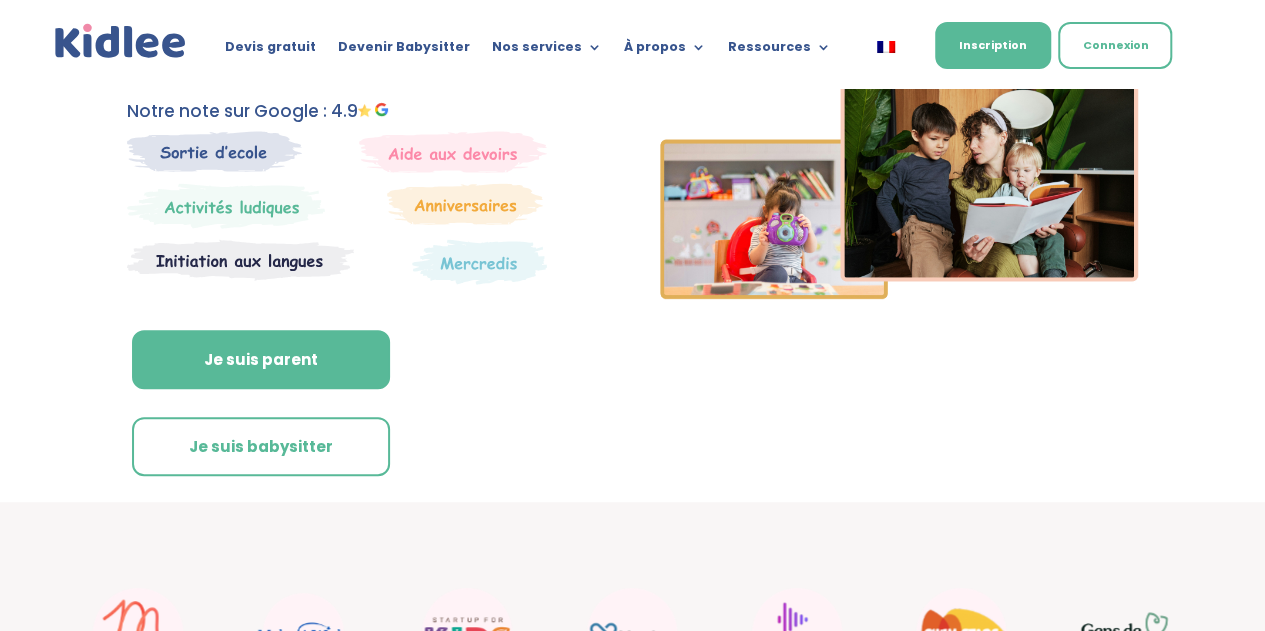 click at bounding box center (214, 151) 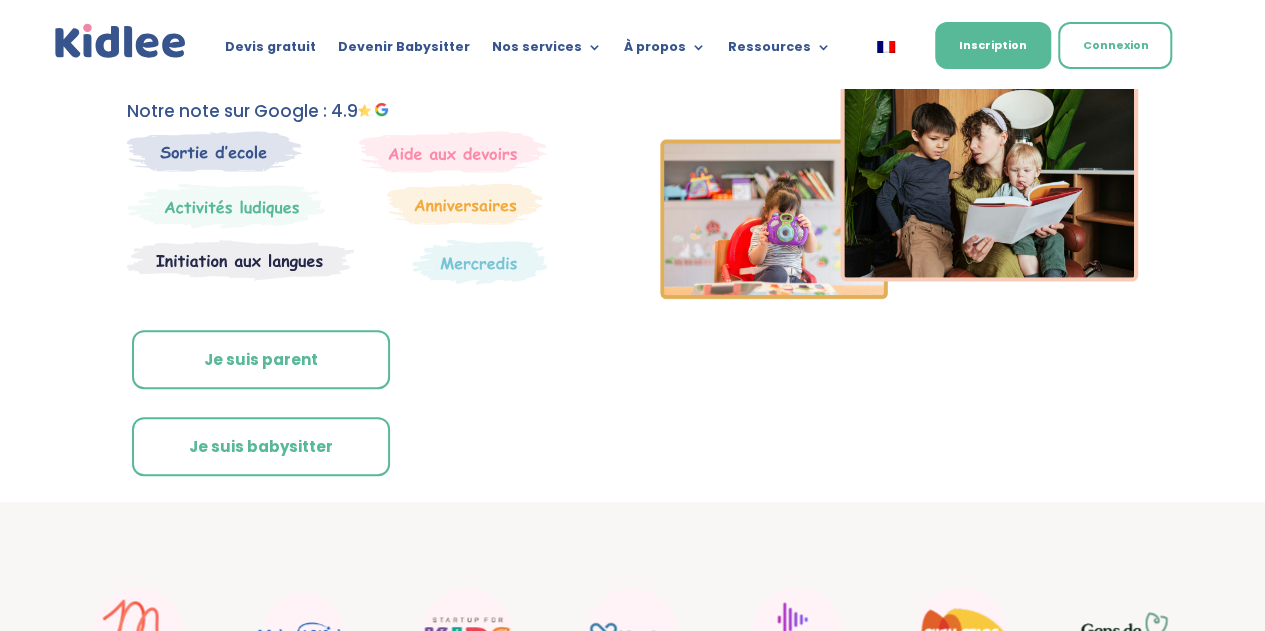 click on "Je suis parent" at bounding box center (261, 360) 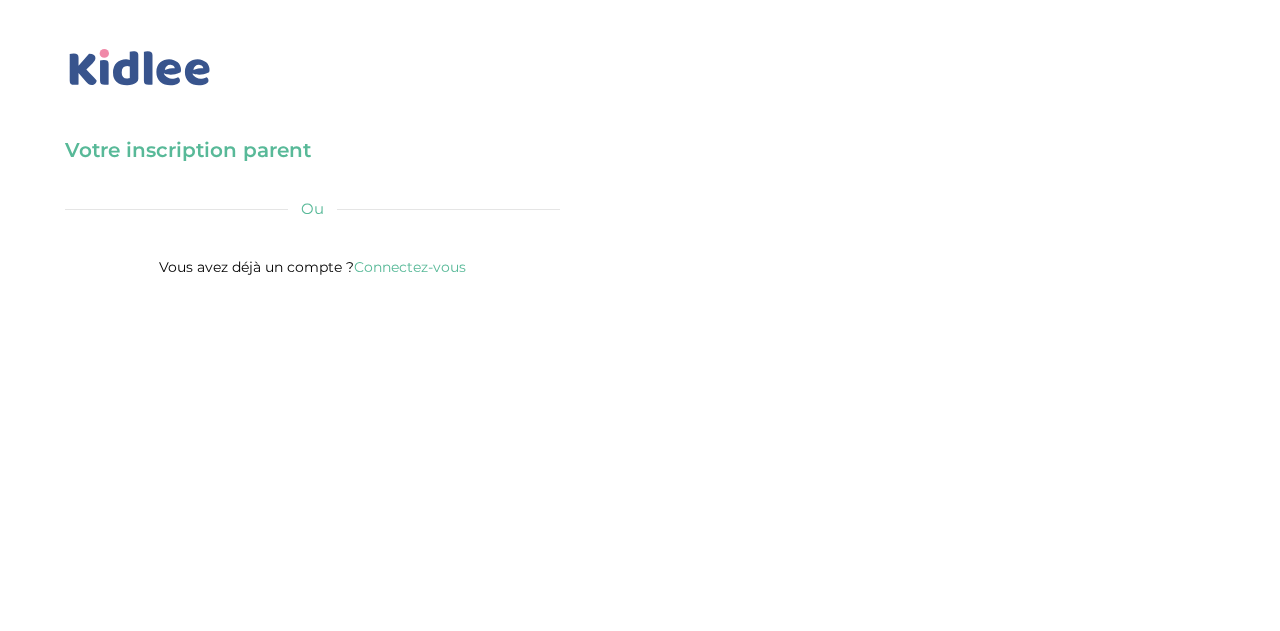 scroll, scrollTop: 0, scrollLeft: 0, axis: both 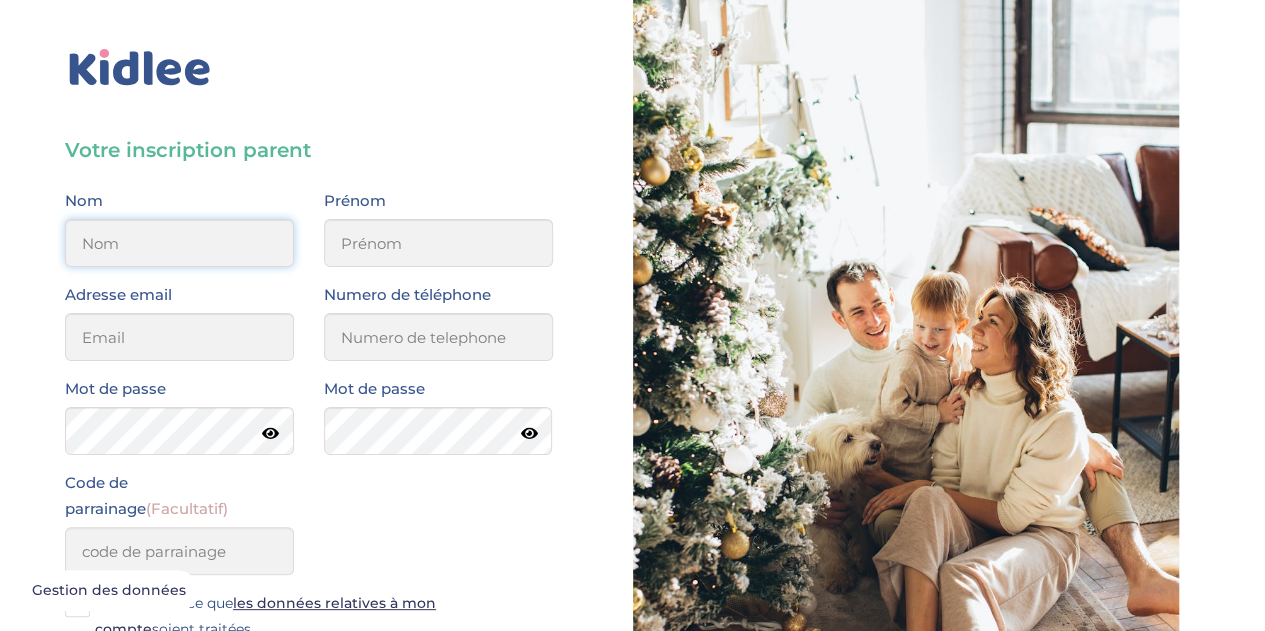 click at bounding box center (179, 243) 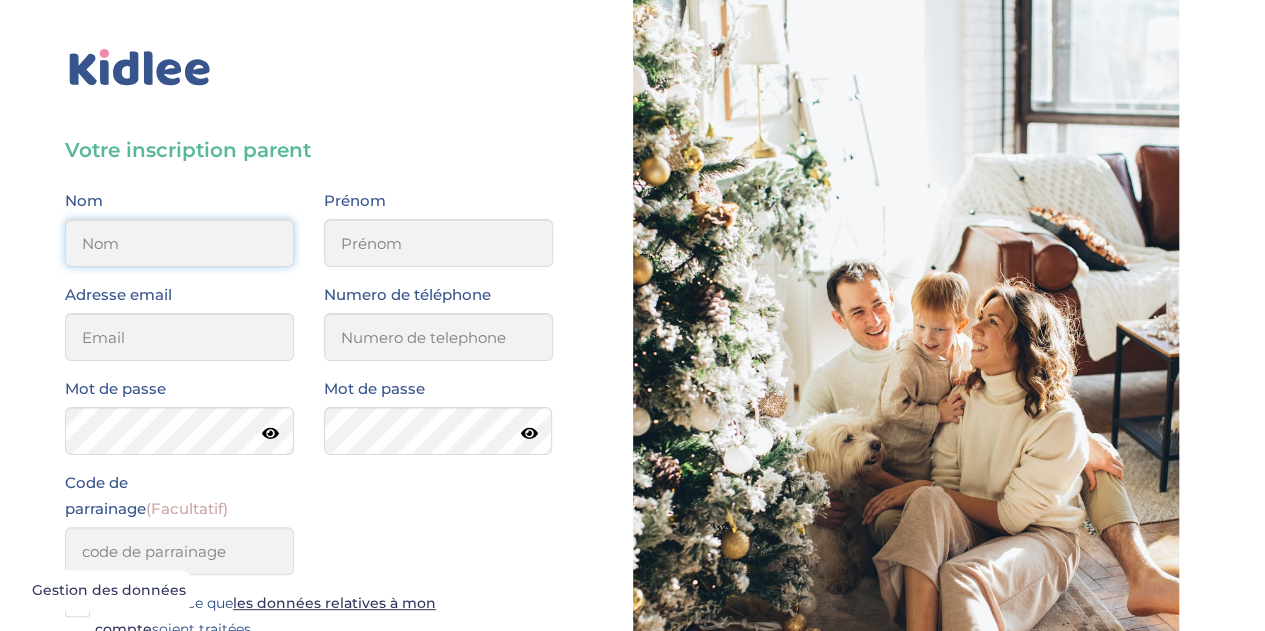 type on "Witvoet" 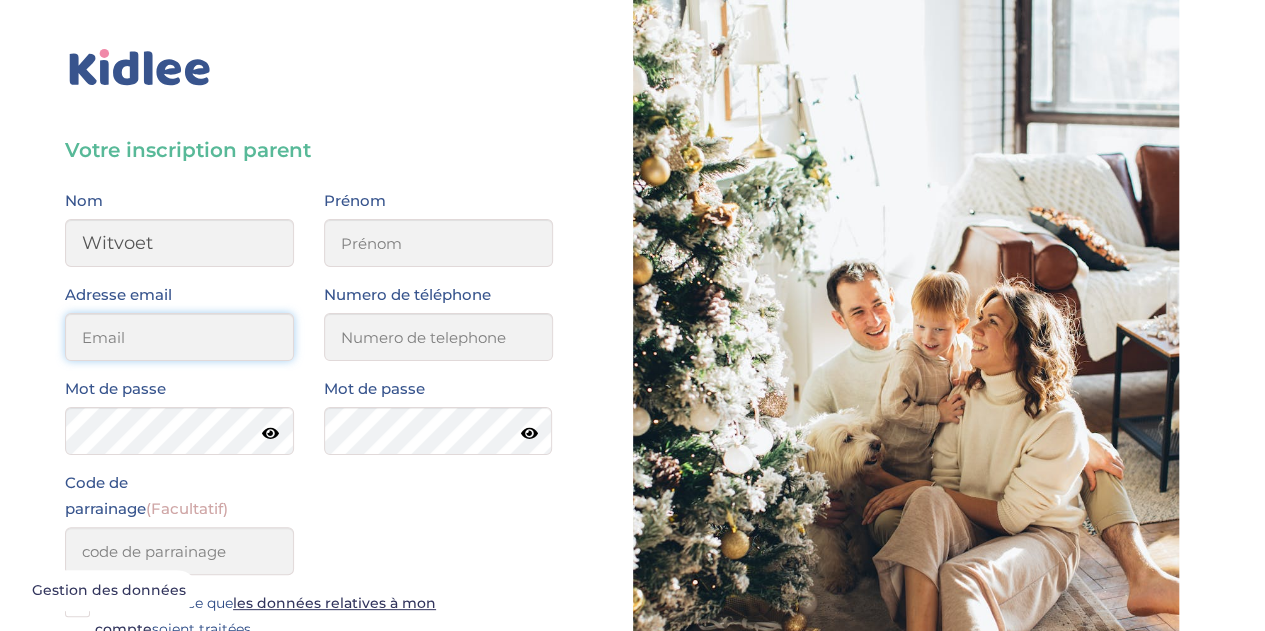 type on "fwitvoet@aemagroupe.fr" 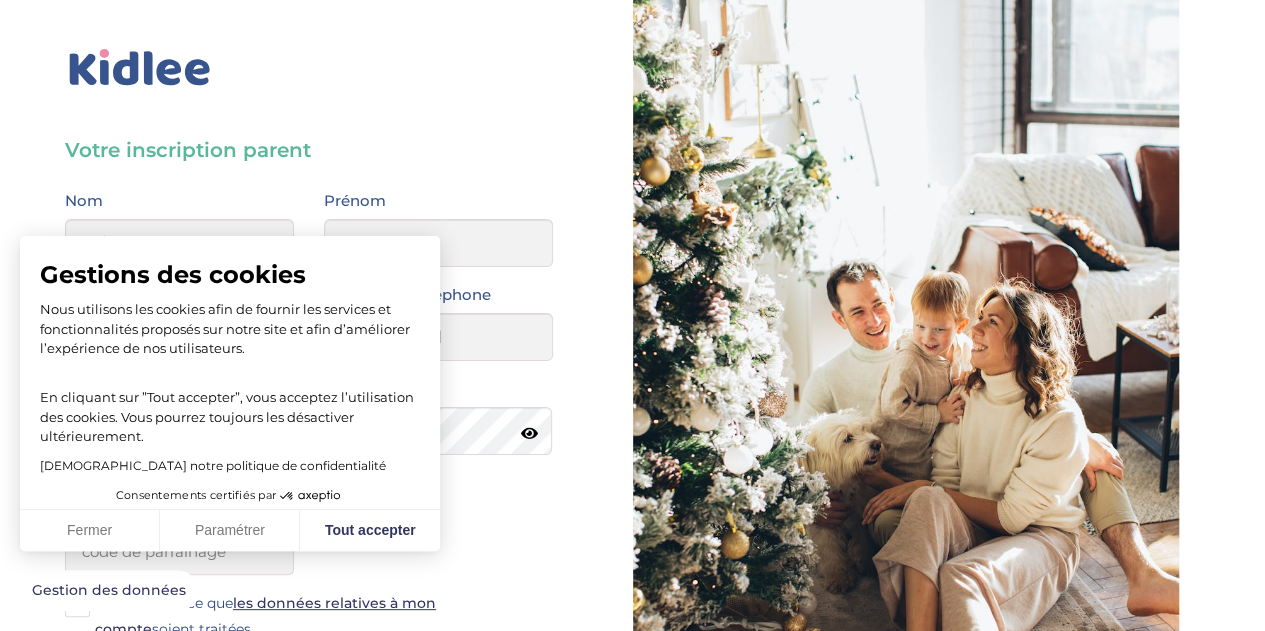 drag, startPoint x: 94, startPoint y: 336, endPoint x: 391, endPoint y: 357, distance: 297.7415 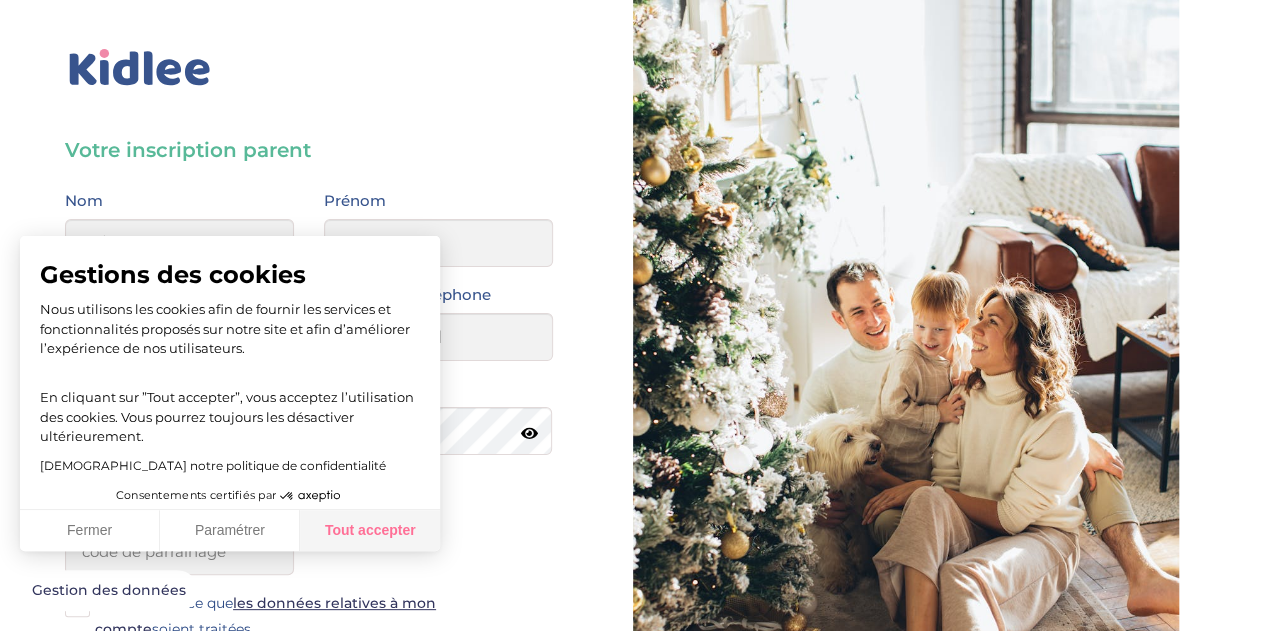click on "Tout accepter" at bounding box center [370, 531] 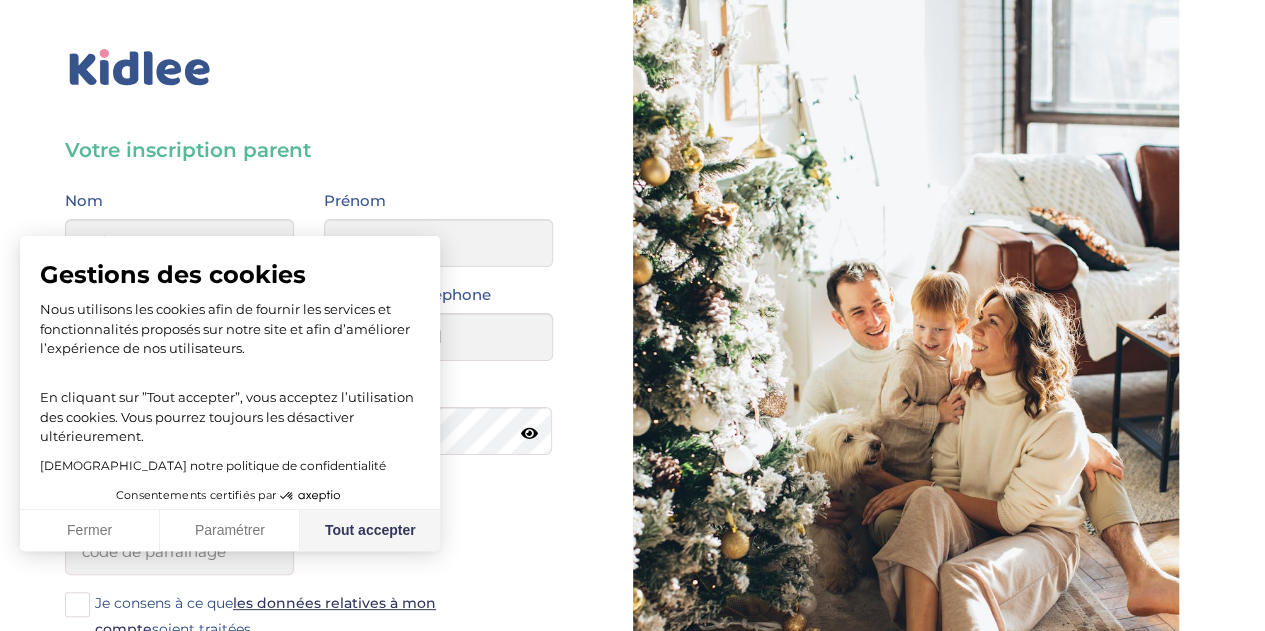 checkbox on "true" 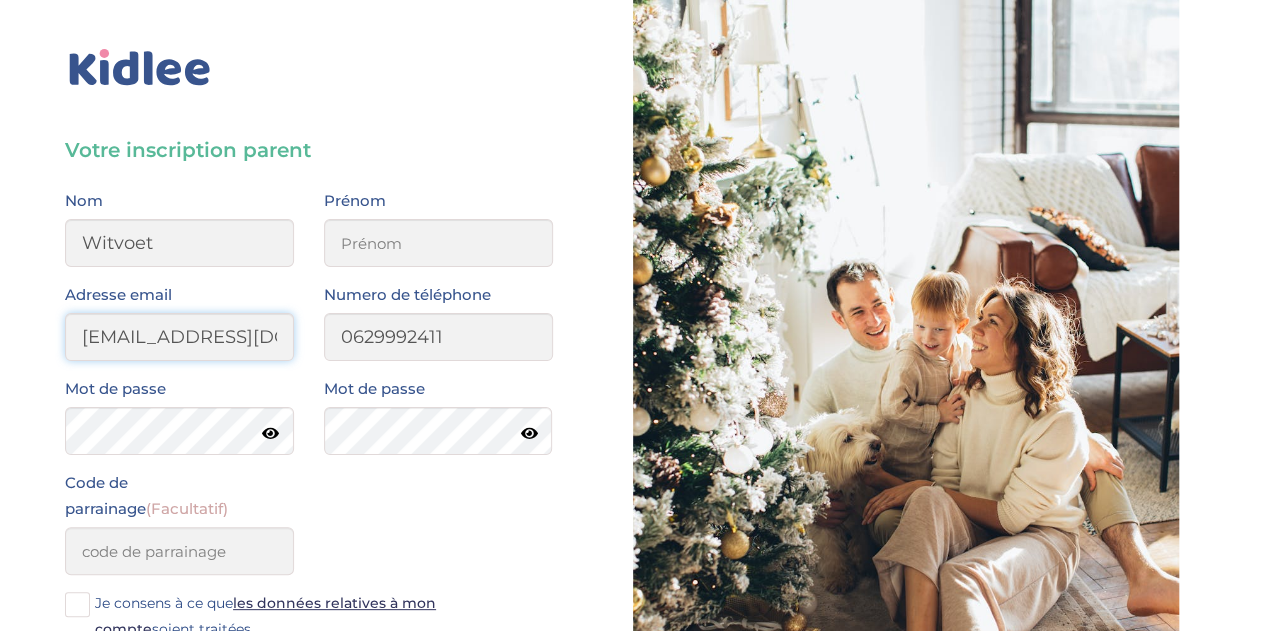 drag, startPoint x: 92, startPoint y: 337, endPoint x: 152, endPoint y: 335, distance: 60.033325 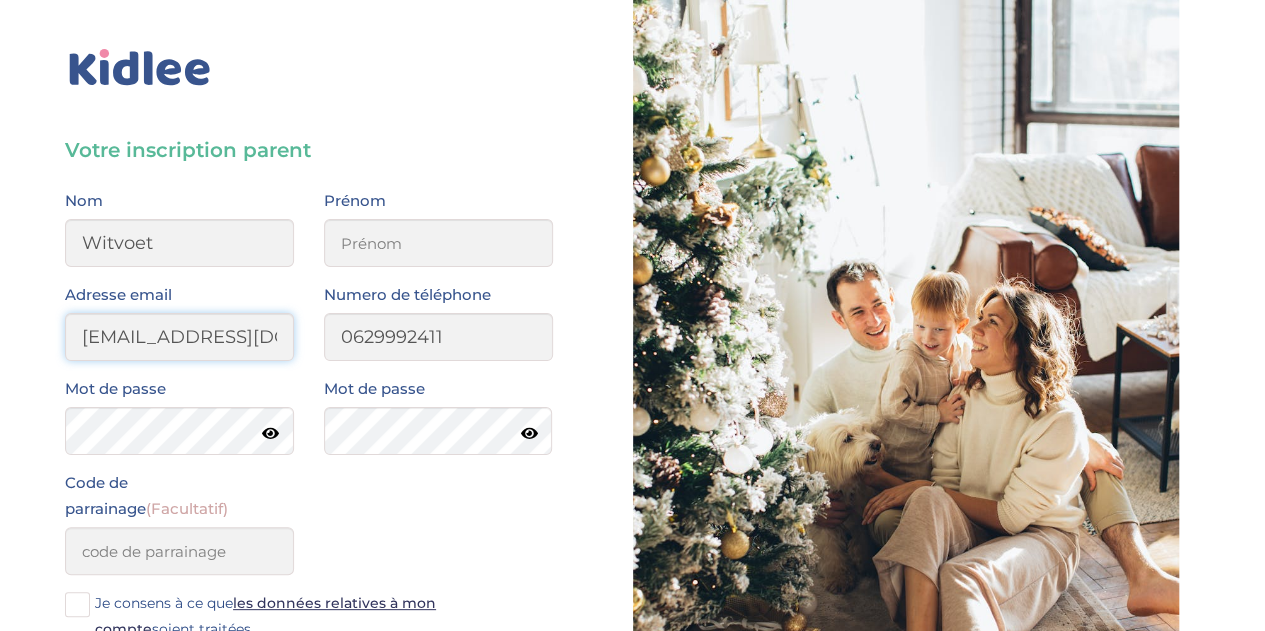 scroll, scrollTop: 0, scrollLeft: 64, axis: horizontal 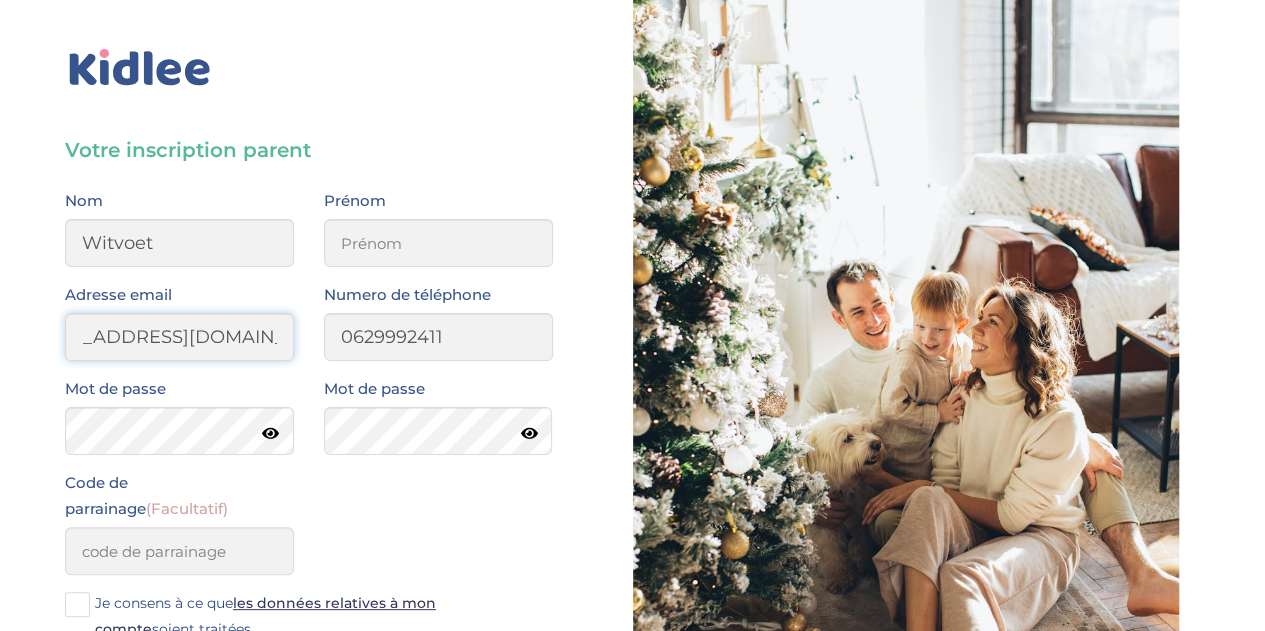 drag, startPoint x: 207, startPoint y: 338, endPoint x: 308, endPoint y: 338, distance: 101 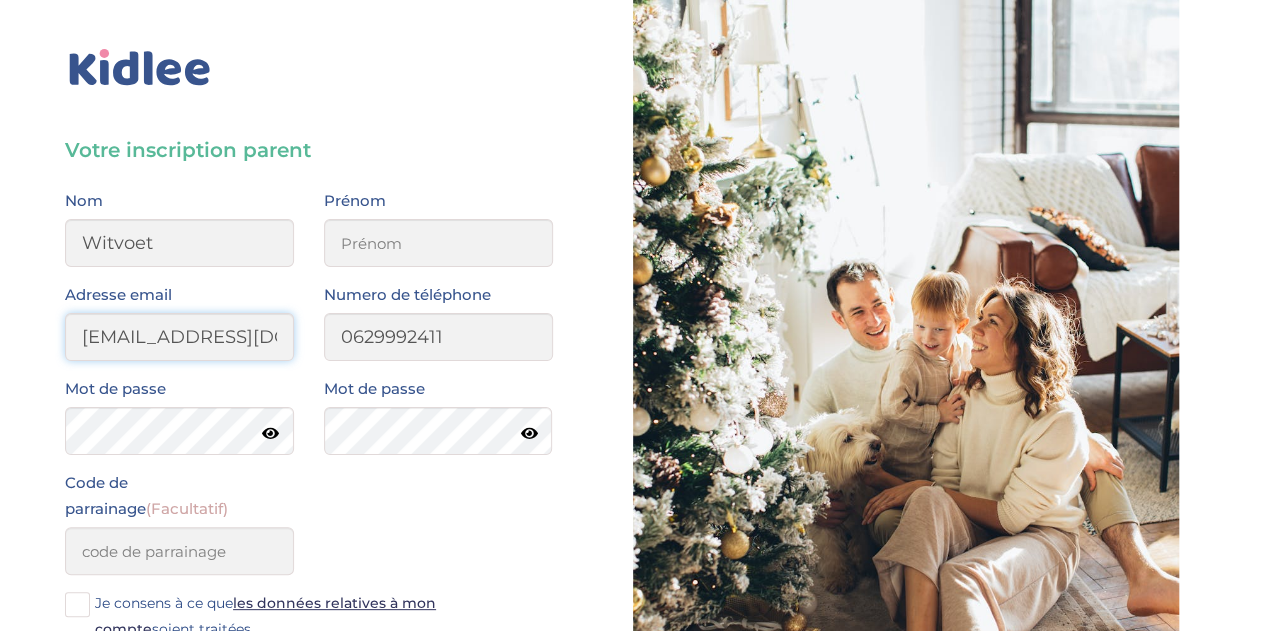 scroll, scrollTop: 0, scrollLeft: 1, axis: horizontal 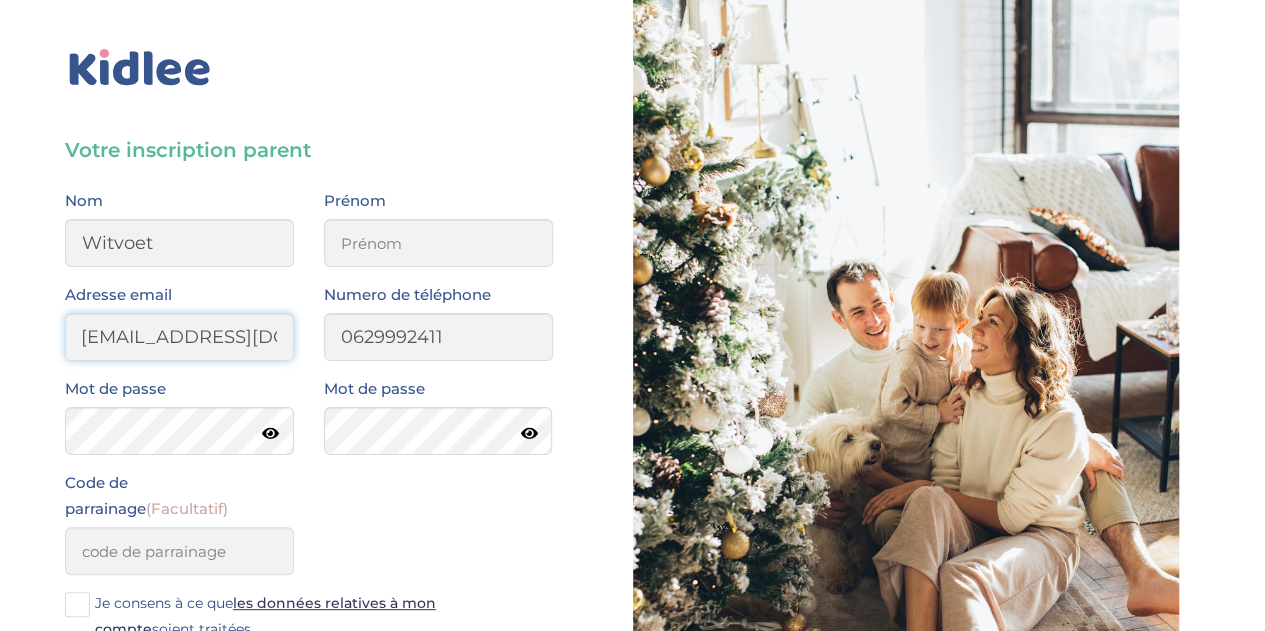 type on "florewitvoet@yahoo.fr" 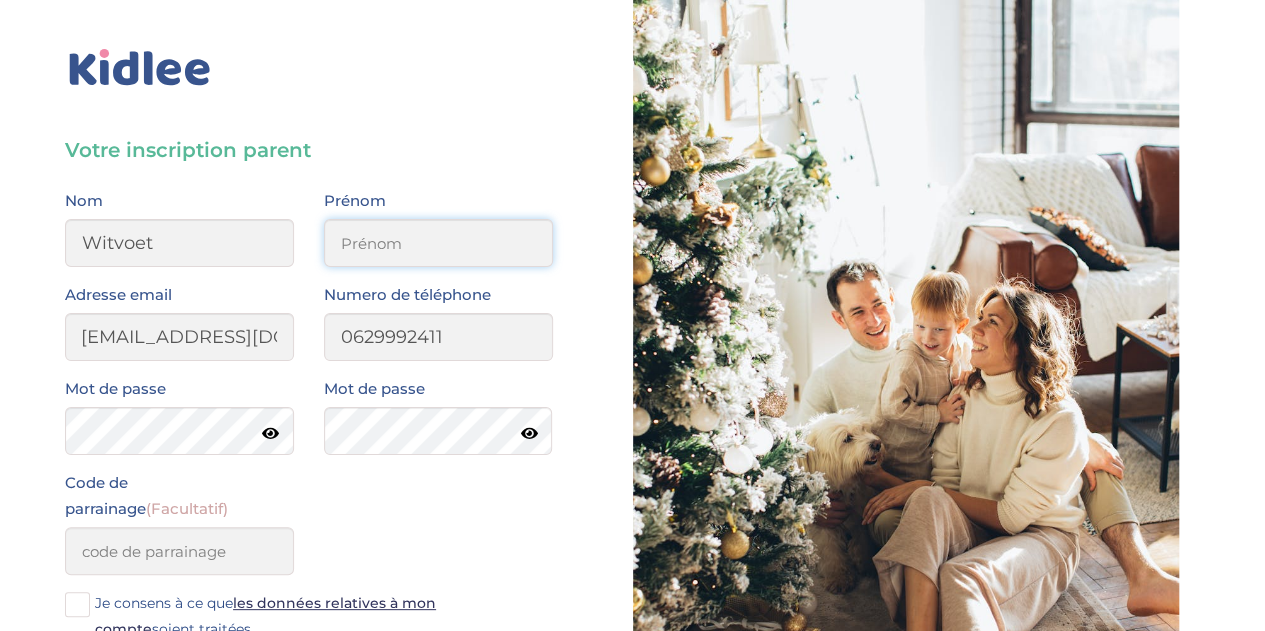 scroll, scrollTop: 0, scrollLeft: 0, axis: both 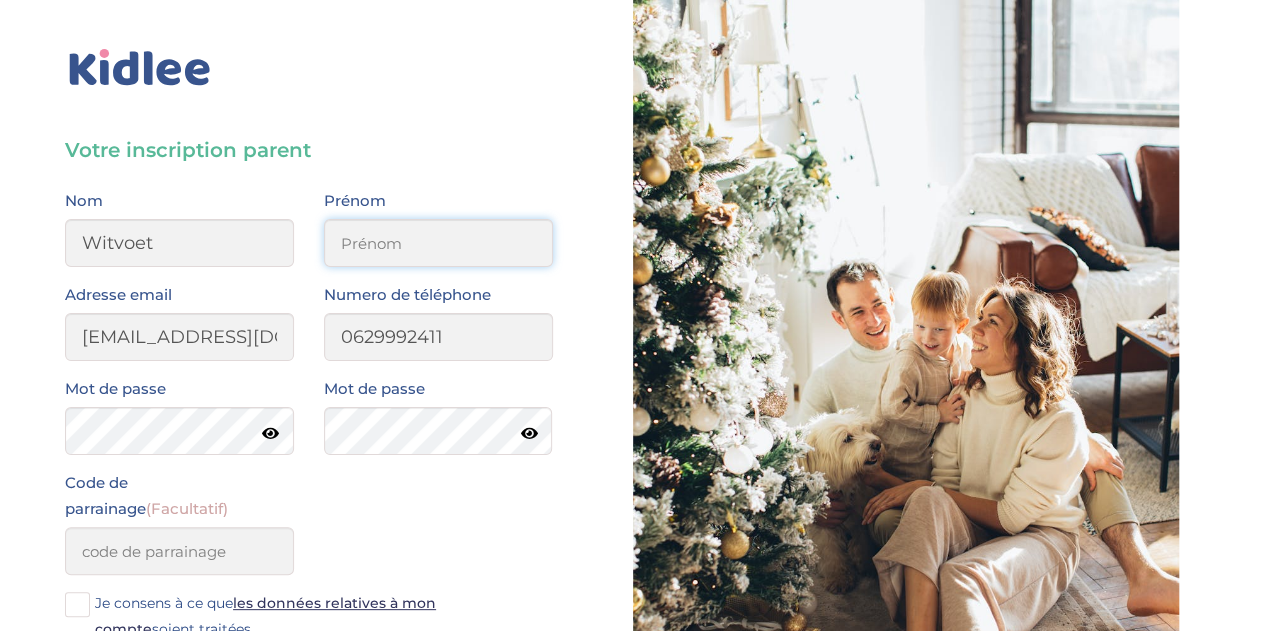 click at bounding box center (438, 243) 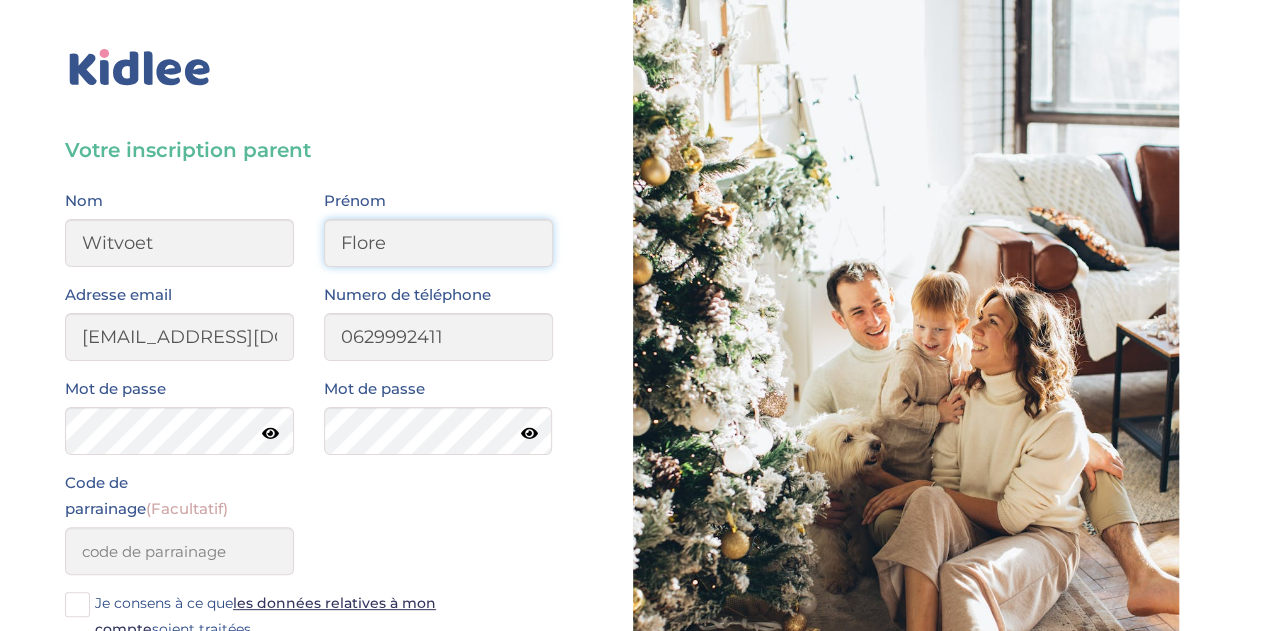 type on "Flore" 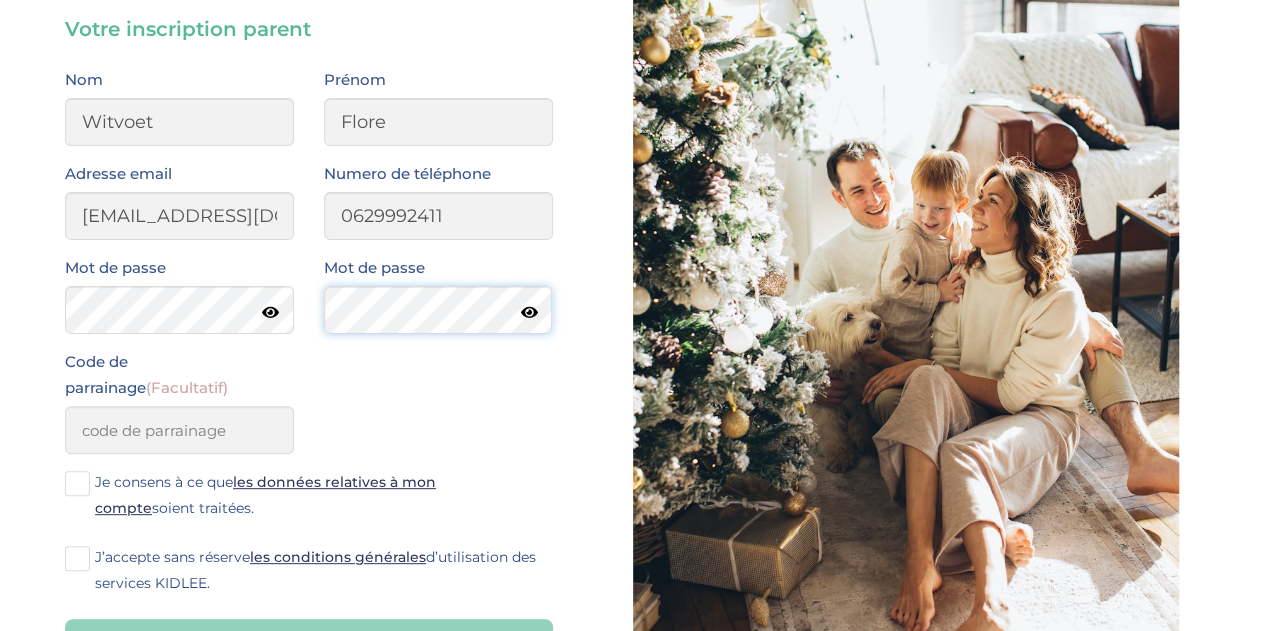 scroll, scrollTop: 219, scrollLeft: 0, axis: vertical 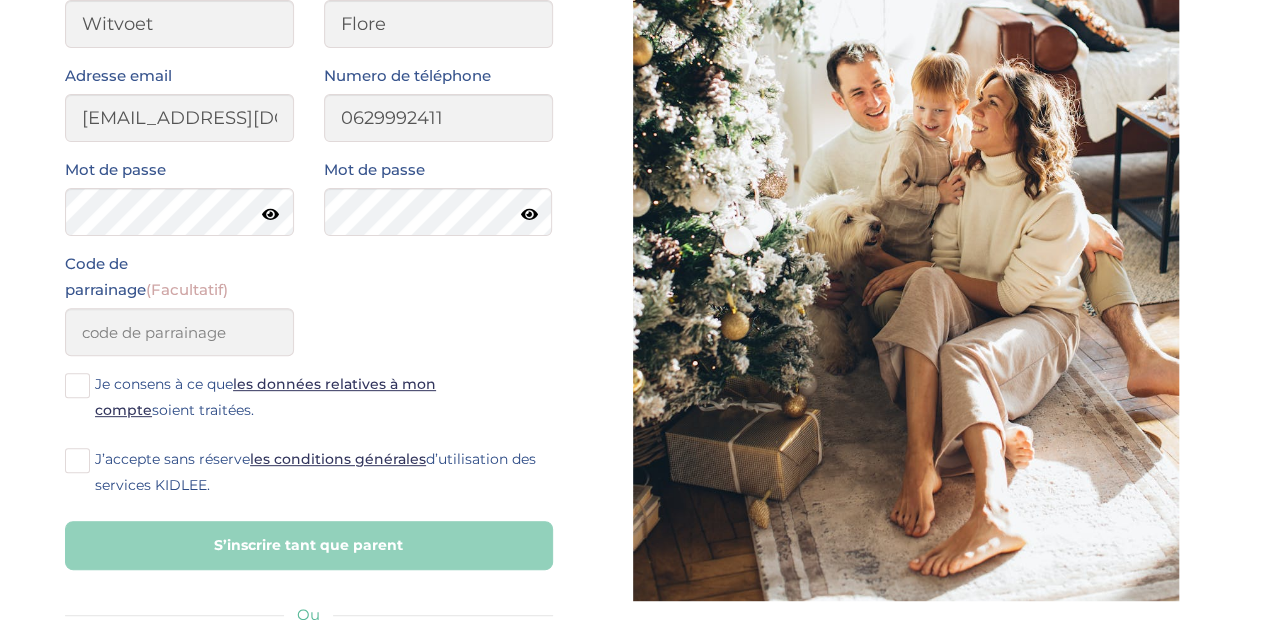 click at bounding box center (77, 385) 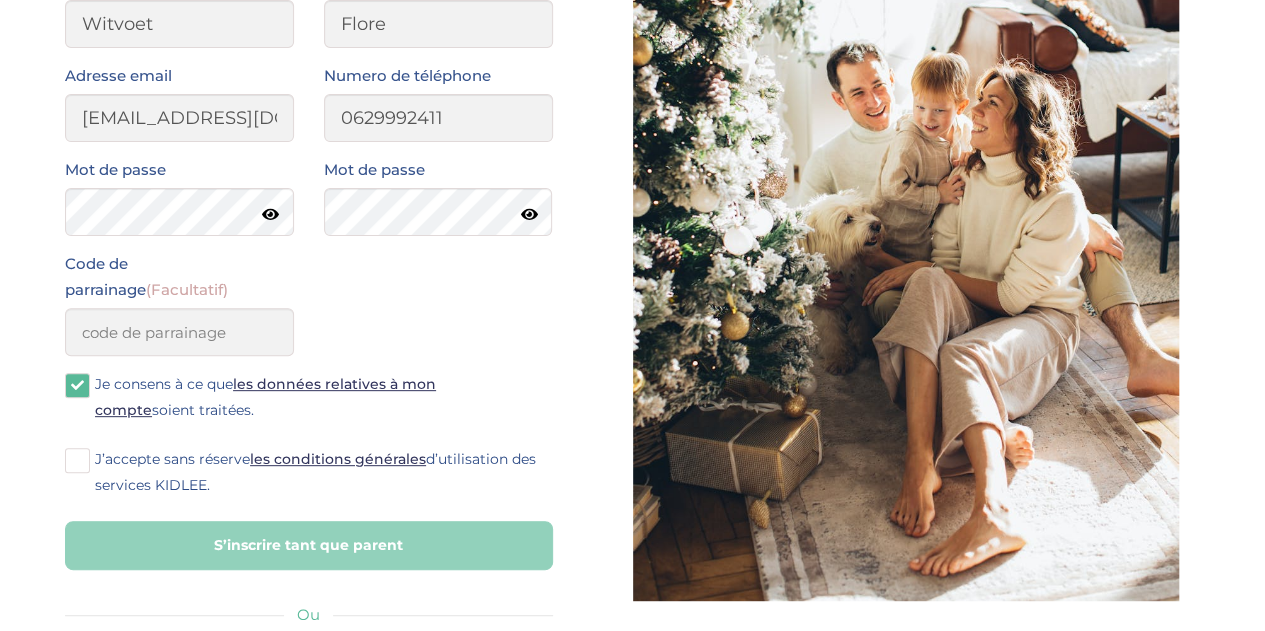 click at bounding box center [77, 460] 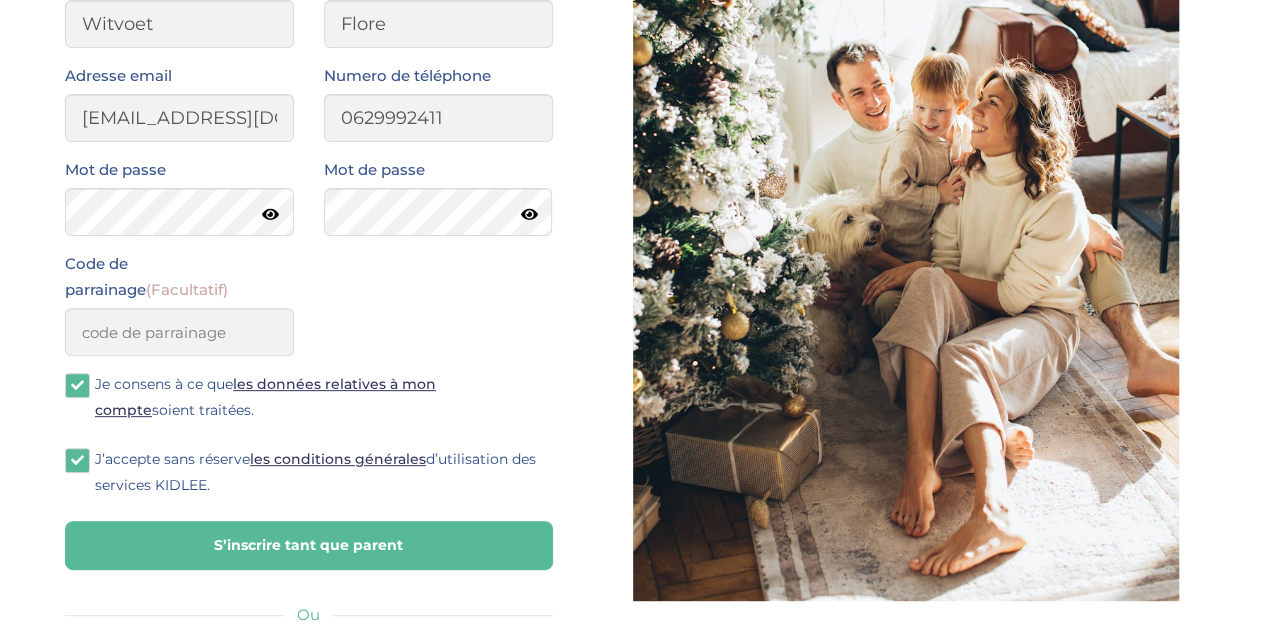 click on "S’inscrire tant que parent" at bounding box center (309, 545) 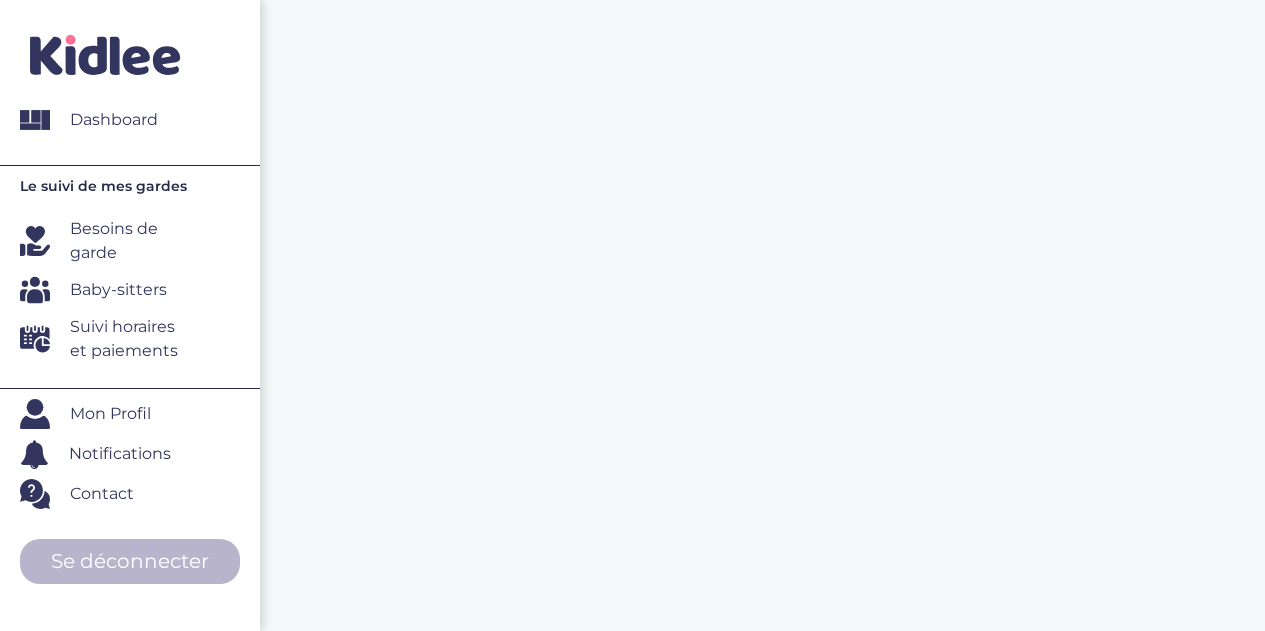 scroll, scrollTop: 0, scrollLeft: 0, axis: both 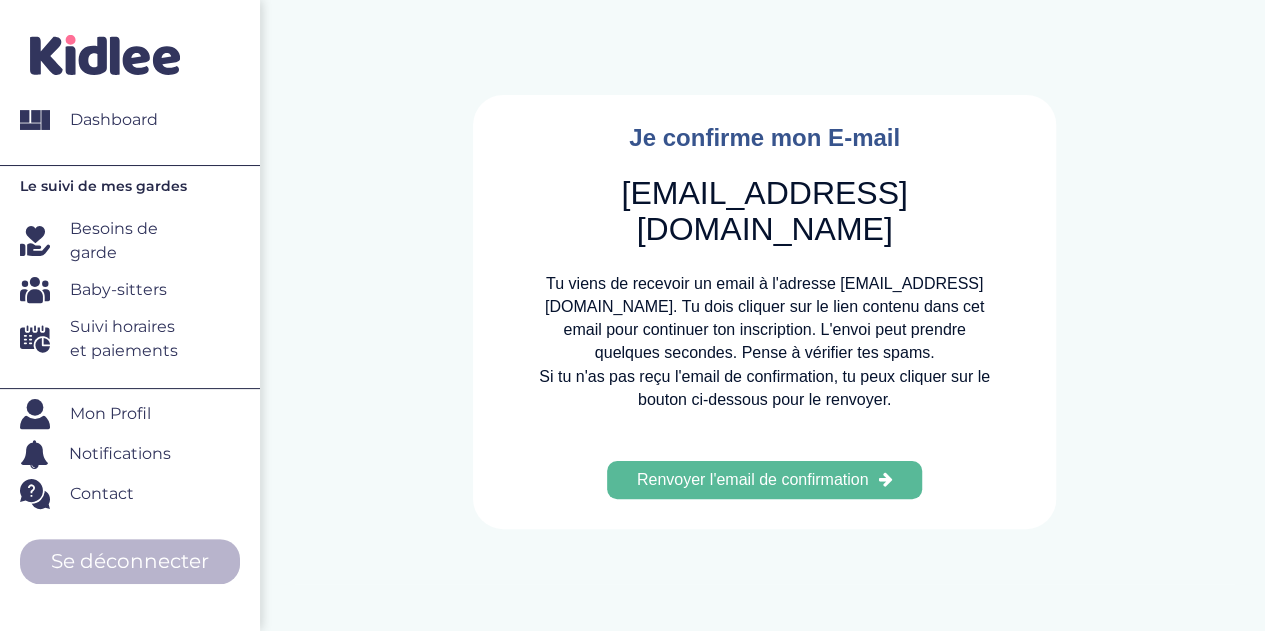click on "Renvoyer l'email de confirmation" at bounding box center [753, 480] 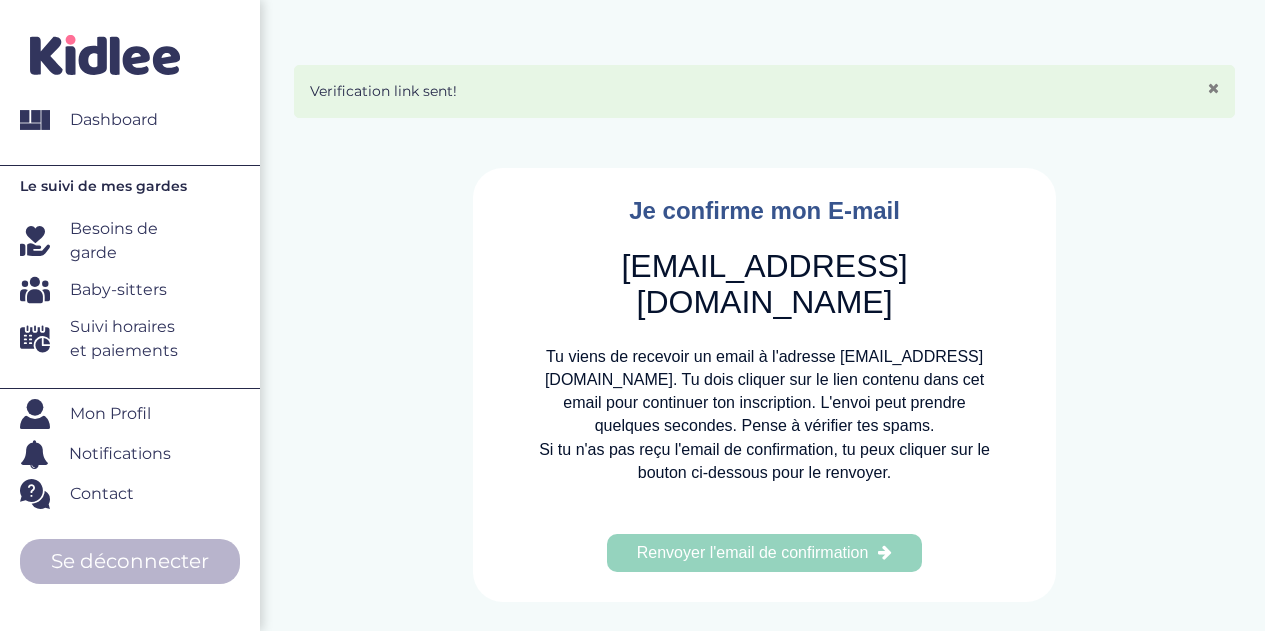 scroll, scrollTop: 0, scrollLeft: 0, axis: both 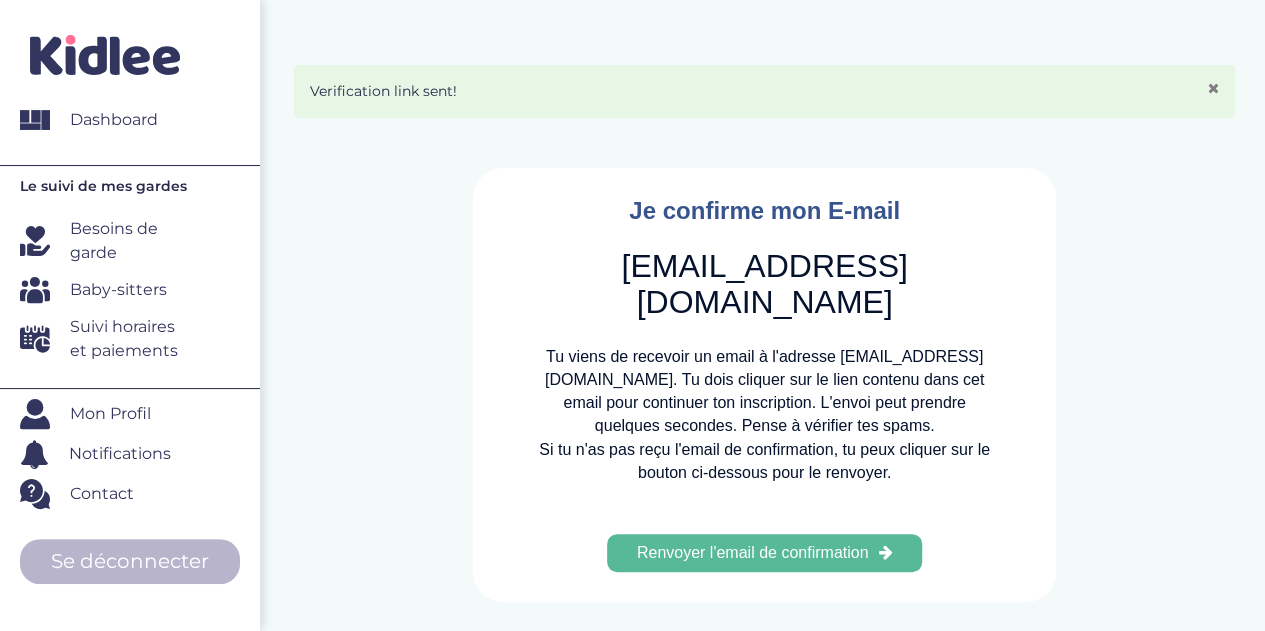 click on "Tu viens de recevoir un email à l'adresse [EMAIL_ADDRESS][DOMAIN_NAME]. Tu dois cliquer sur le lien contenu dans cet
email pour
continuer ton inscription. L'envoi peut prendre quelques secondes. Pense à vérifier tes spams.
Si tu n'as pas reçu l'email de confirmation, tu peux cliquer sur le bouton ci-dessous pour le renvoyer." at bounding box center (764, 414) 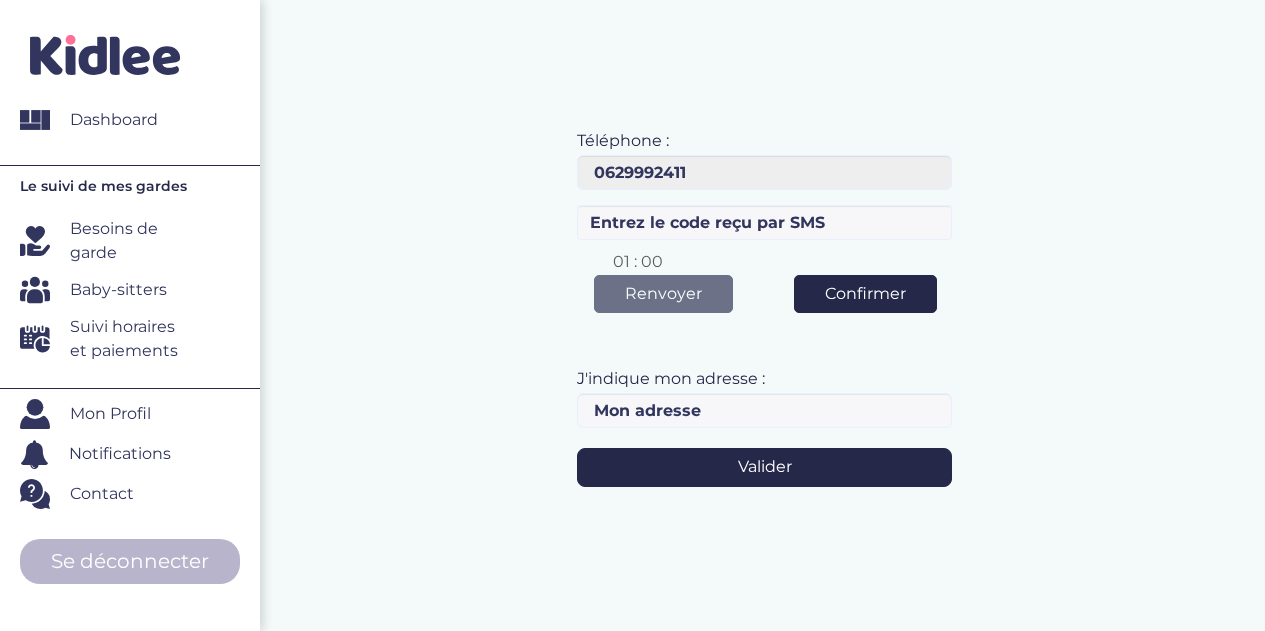 scroll, scrollTop: 0, scrollLeft: 0, axis: both 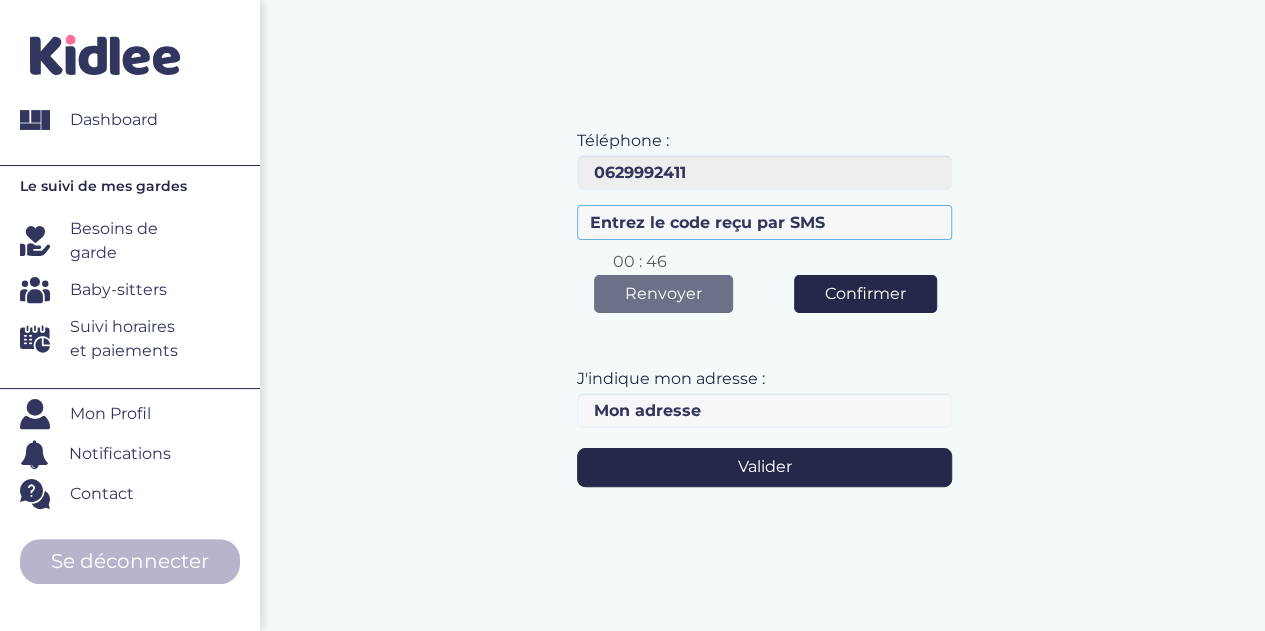 click at bounding box center [764, 222] 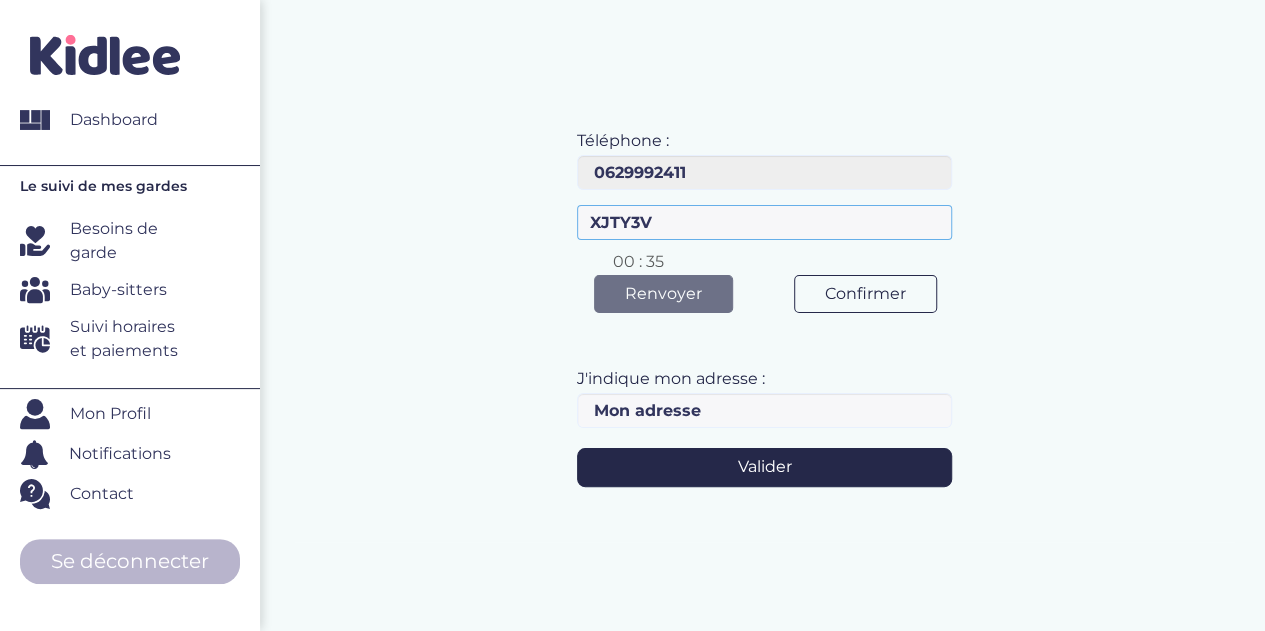 type on "XJTY3V" 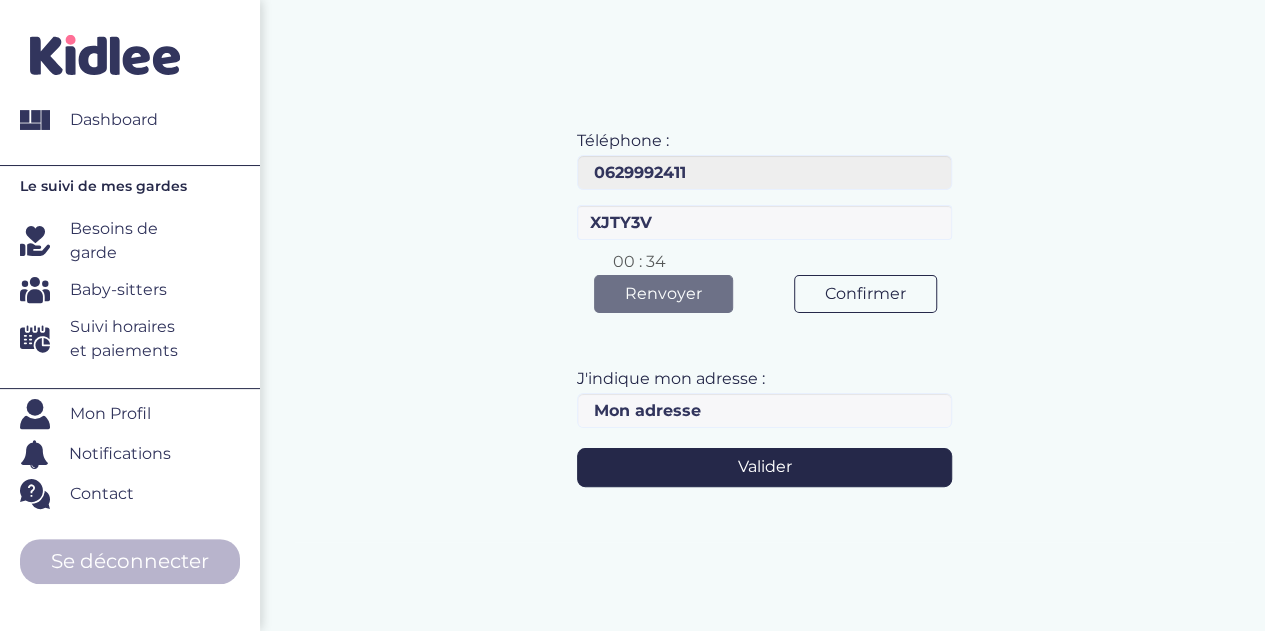click on "Confirmer" at bounding box center [865, 294] 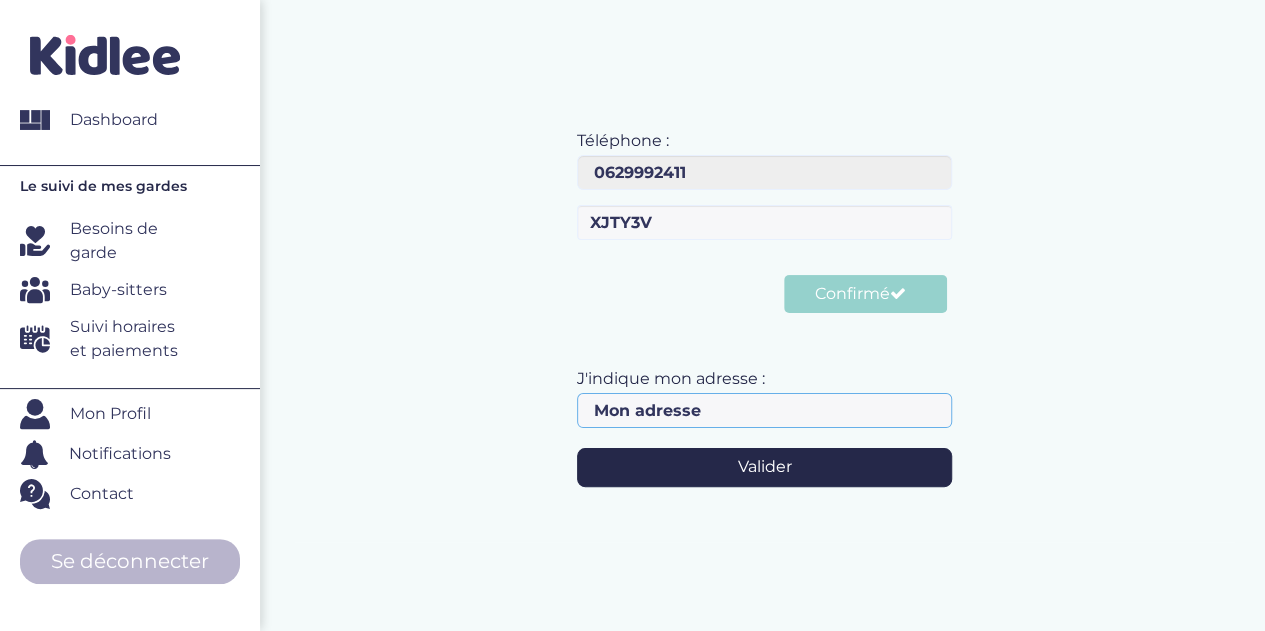 click at bounding box center [764, 410] 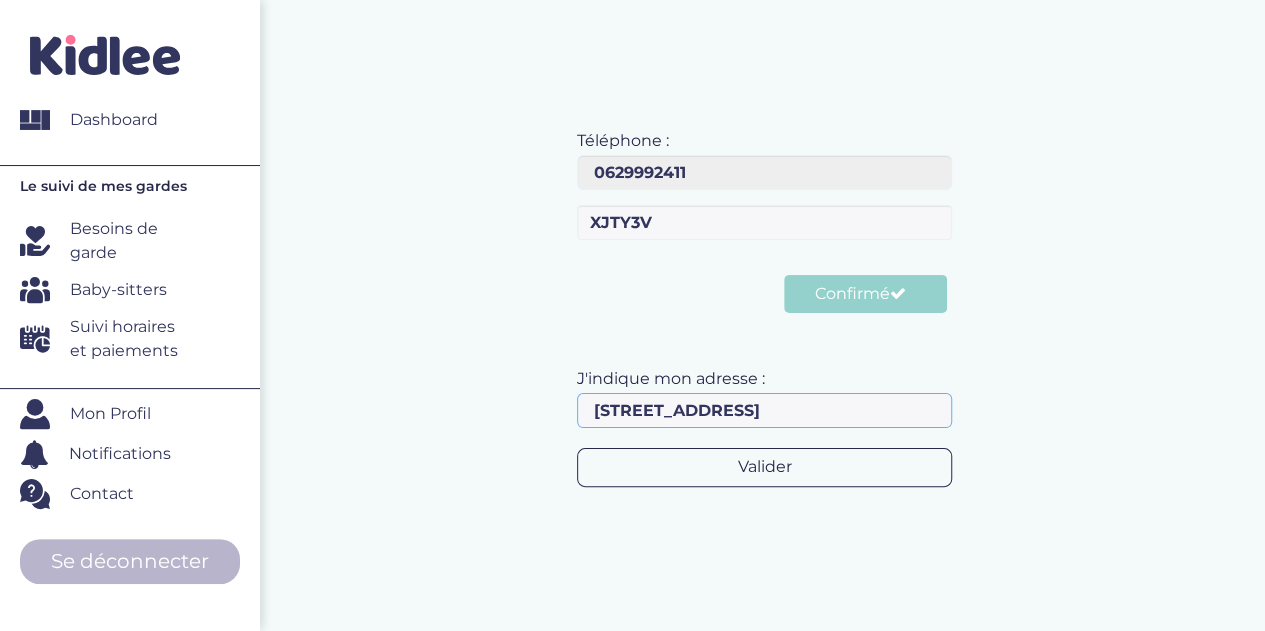 type on "57 Boulevard Pereire, Paris, France" 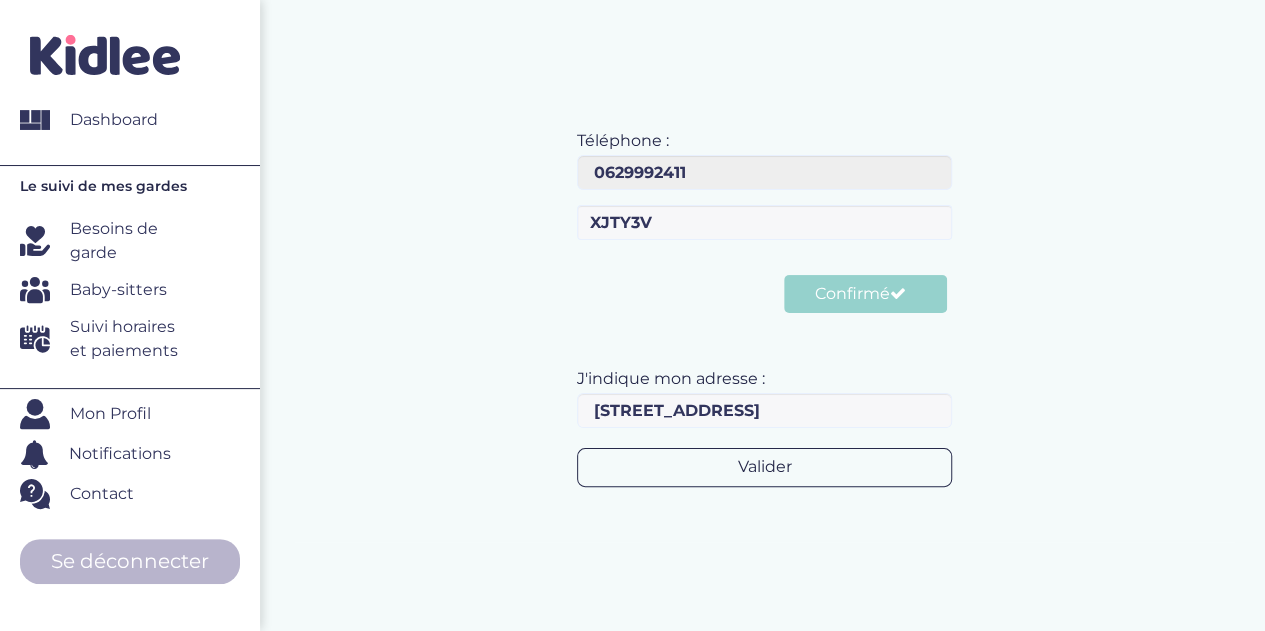 click on "Valider" at bounding box center [764, 467] 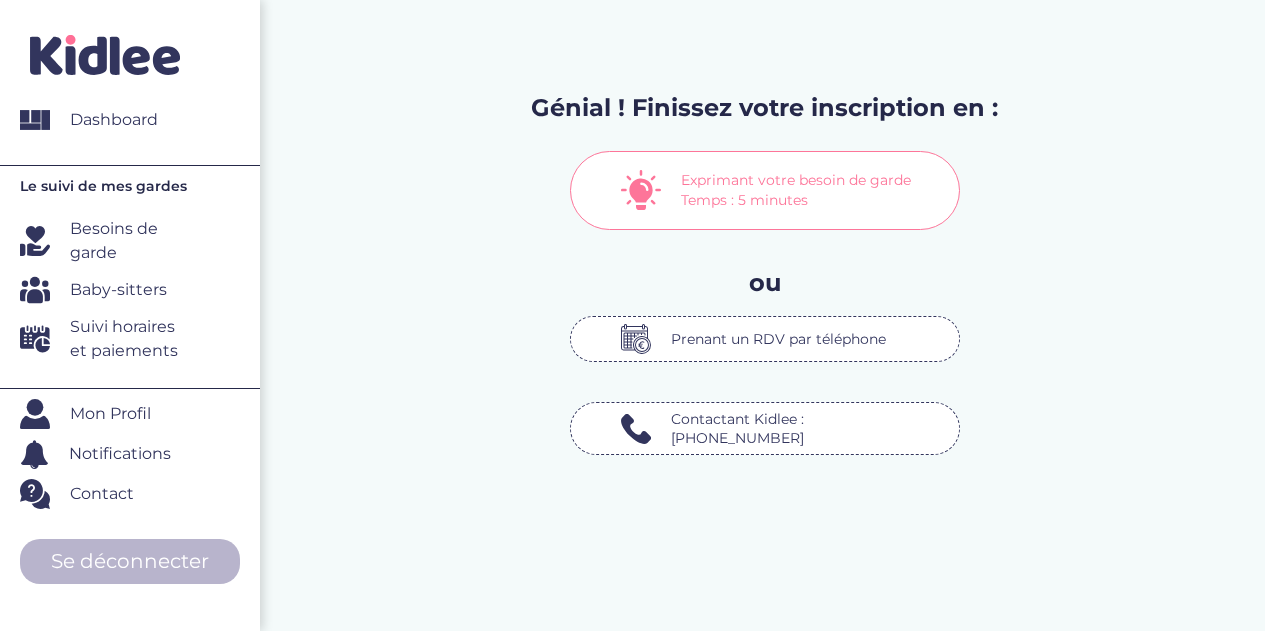 scroll, scrollTop: 0, scrollLeft: 0, axis: both 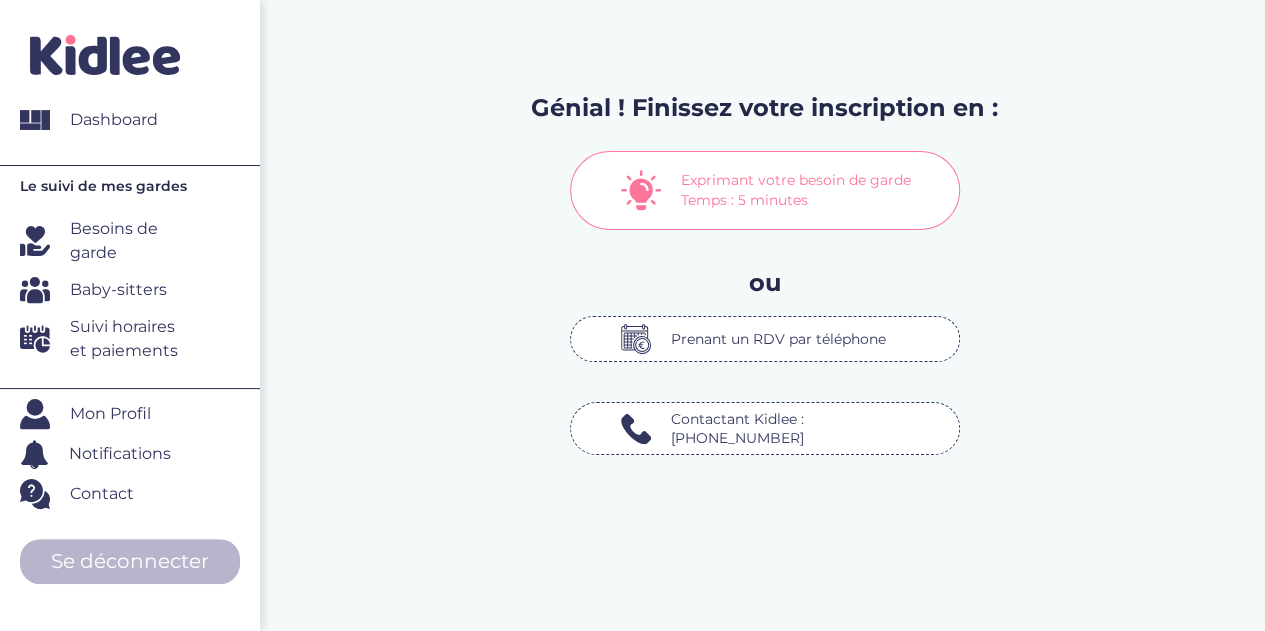click on "Besoins de garde" at bounding box center [132, 241] 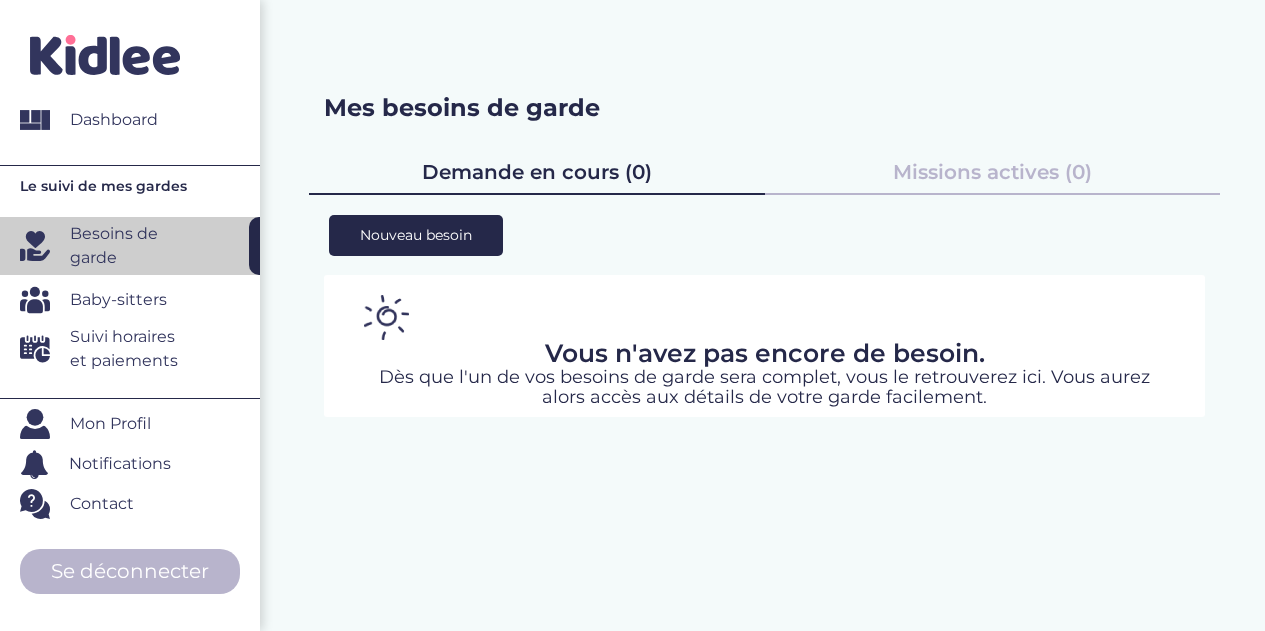 scroll, scrollTop: 0, scrollLeft: 0, axis: both 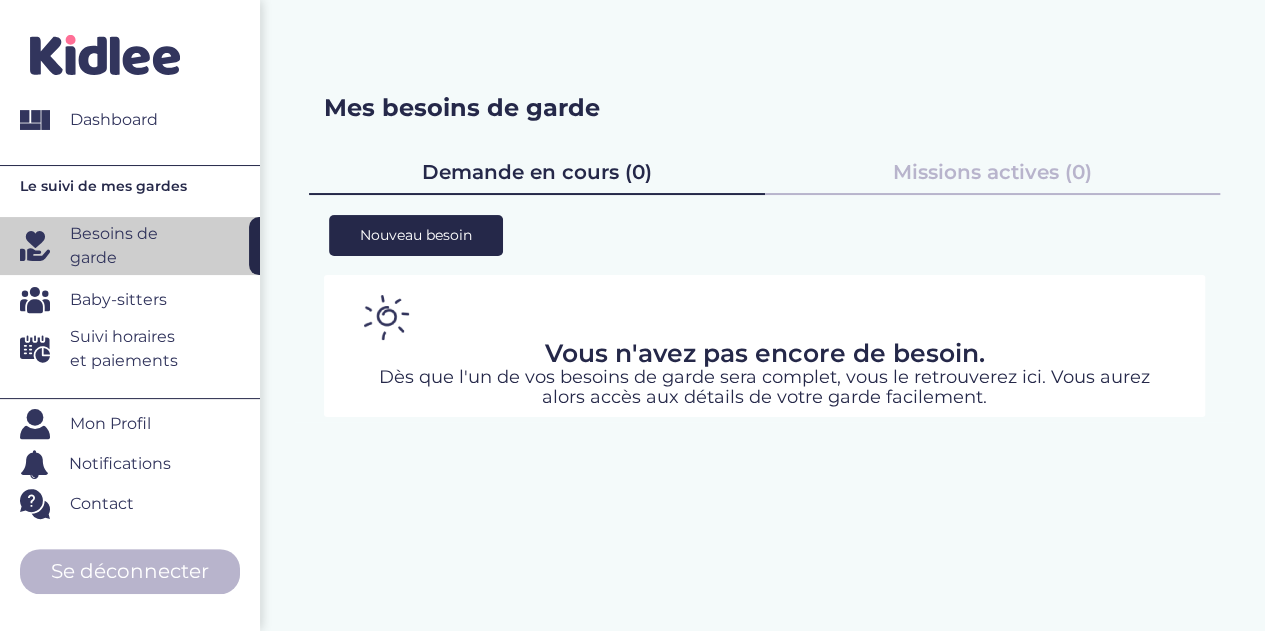 click on "Besoins de garde" at bounding box center (132, 246) 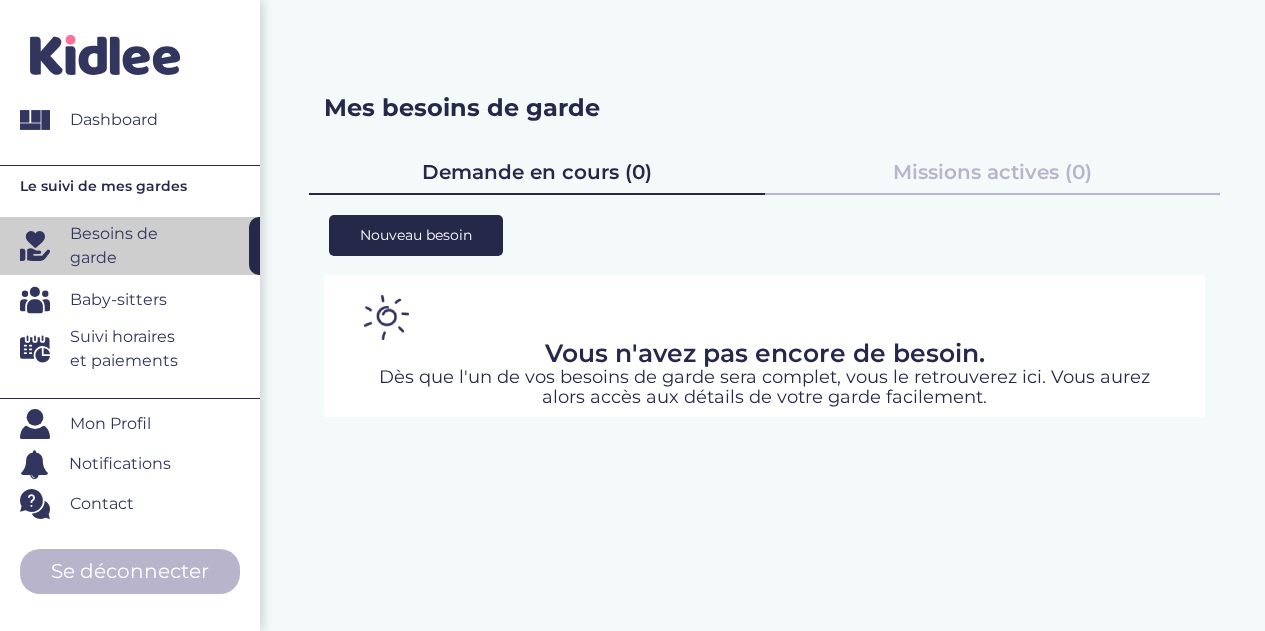 scroll, scrollTop: 0, scrollLeft: 0, axis: both 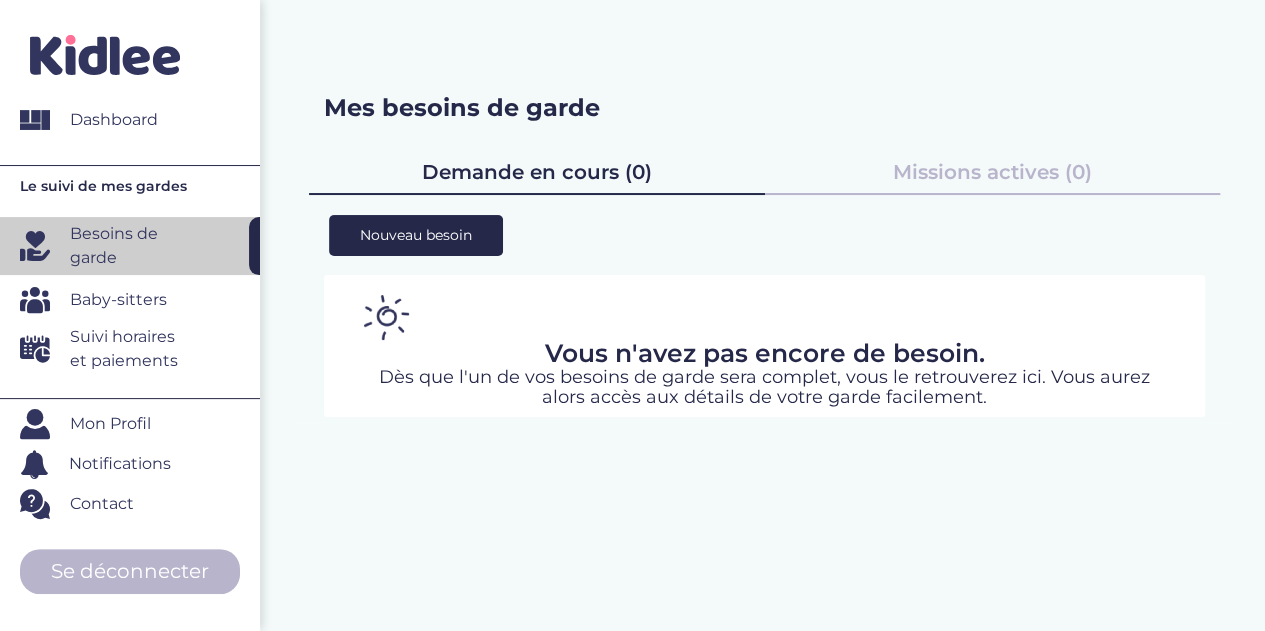click on "Suivi horaires et paiements" at bounding box center (132, 349) 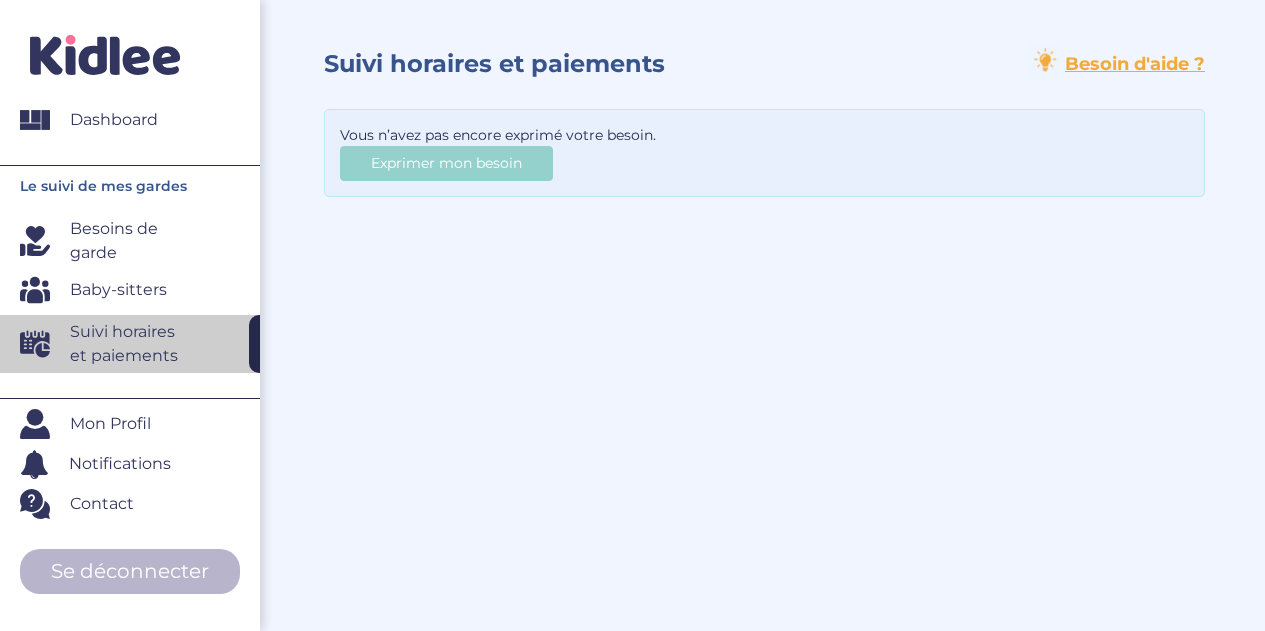 scroll, scrollTop: 0, scrollLeft: 0, axis: both 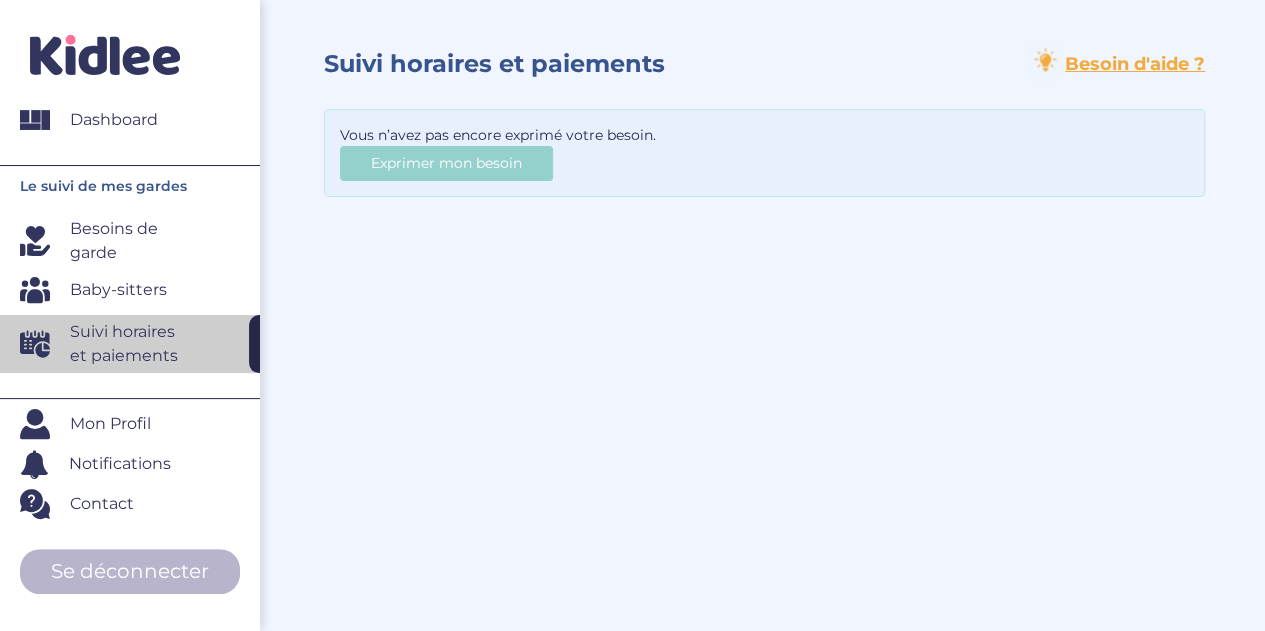 click on "Besoins de garde" at bounding box center [132, 241] 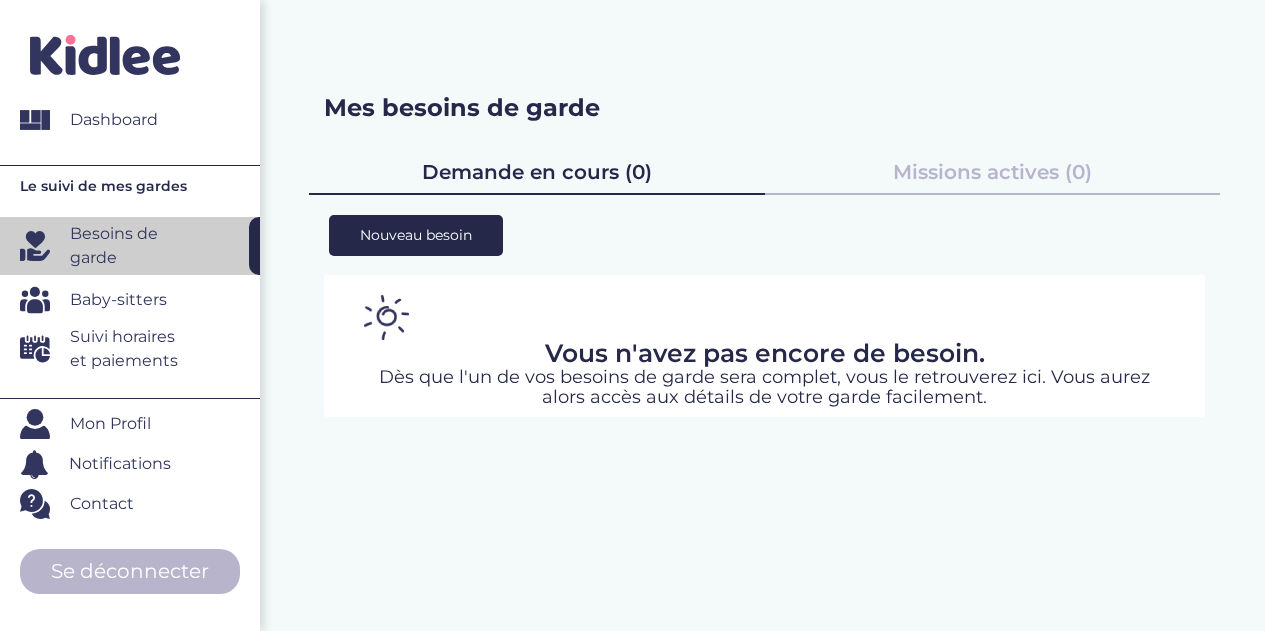 scroll, scrollTop: 0, scrollLeft: 0, axis: both 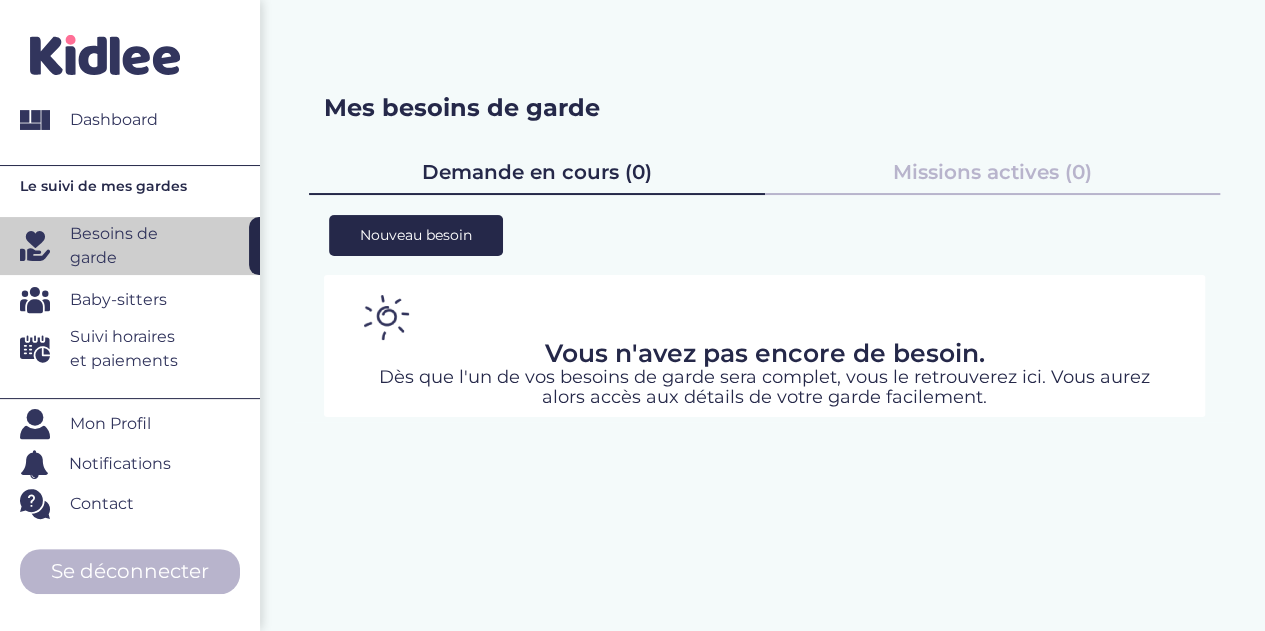 click on "Dashboard" at bounding box center (114, 120) 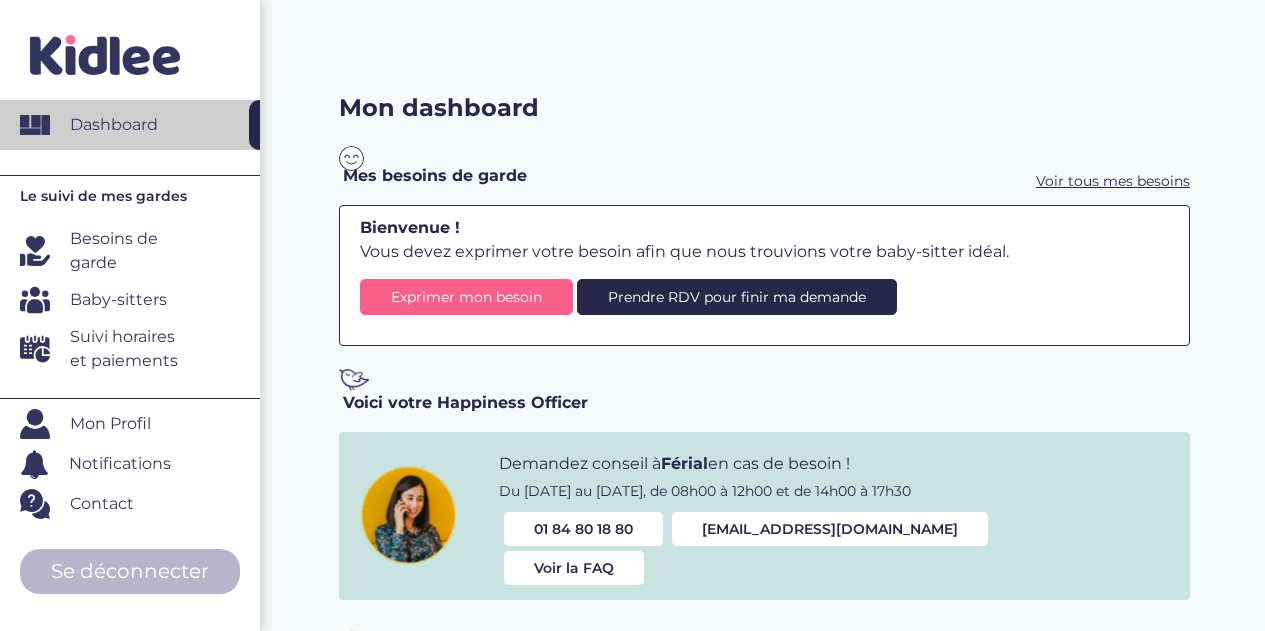 scroll, scrollTop: 0, scrollLeft: 0, axis: both 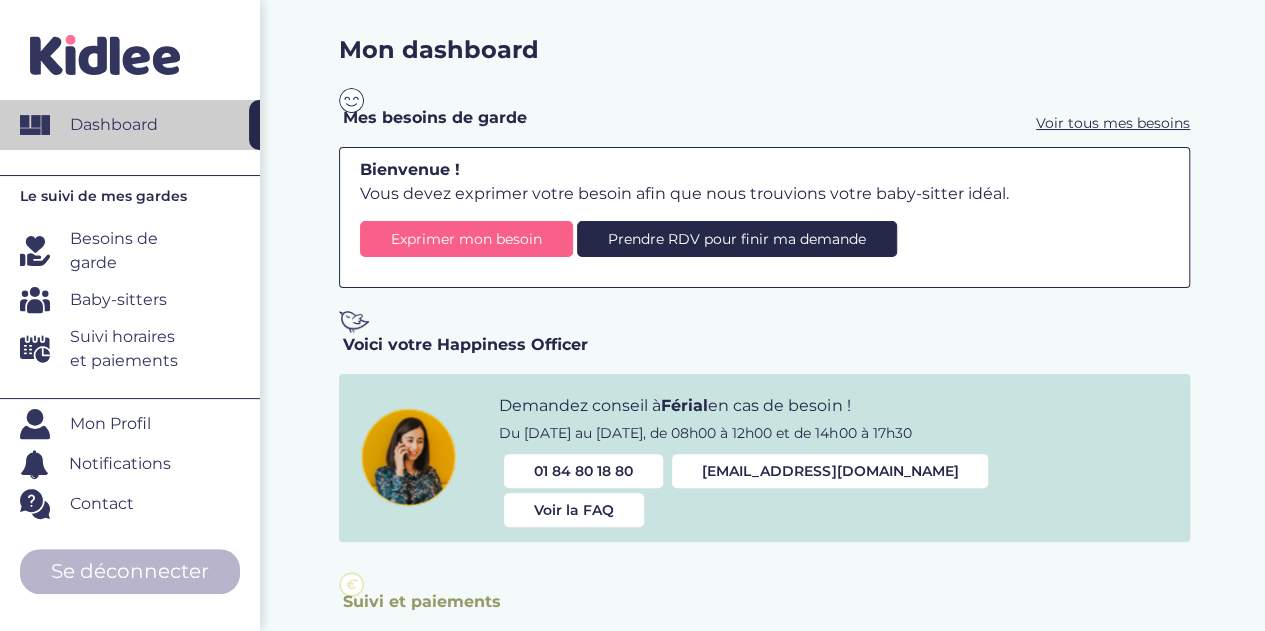 click on "Demandez conseil à  Férial  en cas de besoin !" at bounding box center (799, 406) 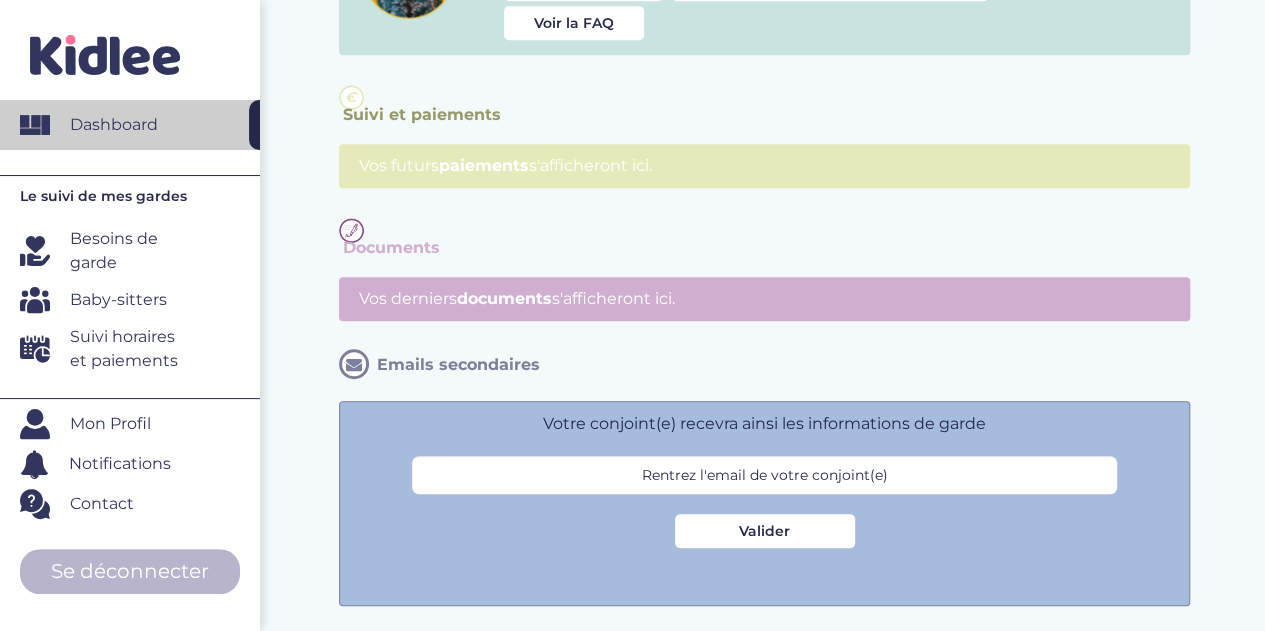 scroll, scrollTop: 790, scrollLeft: 0, axis: vertical 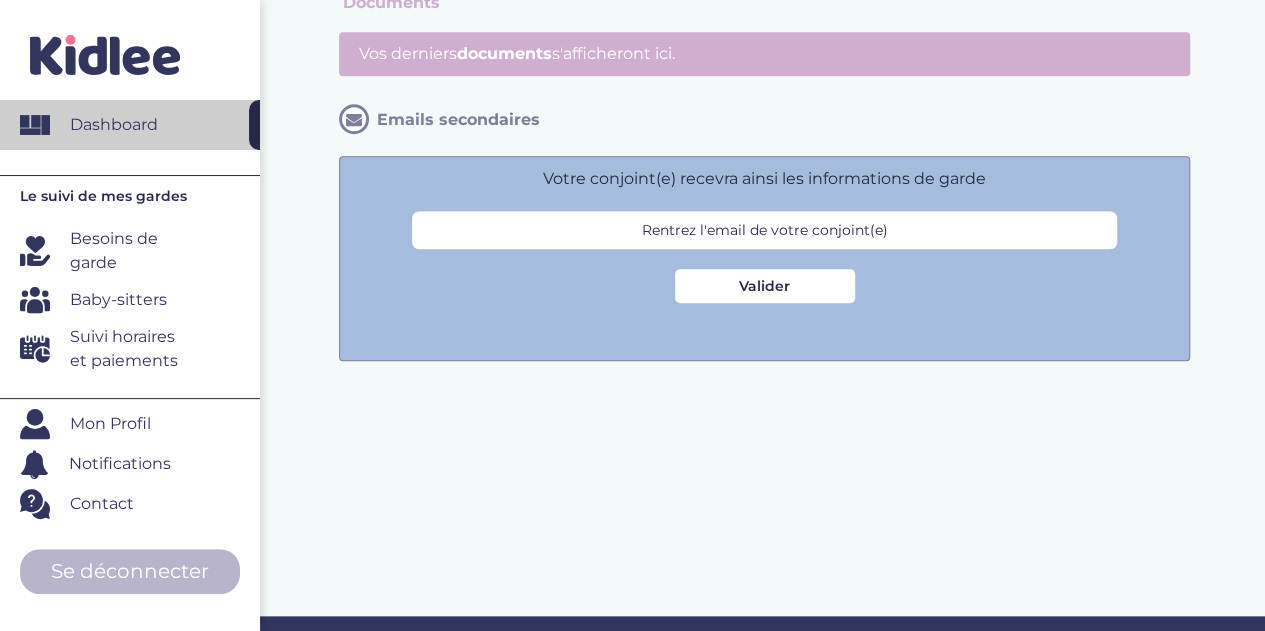 click on "Mon dashboard
Mes besoins de garde   Voir tous mes besoins
Bienvenue !
Vous devez exprimer votre besoin
afin que nous trouvions votre baby-sitter idéal.
Exprimer mon besoin
Prendre RDV pour finir ma demande
Voici votre Happiness Officer
Demandez conseil à  Férial  en cas de besoin !
01 84 80 18 80   contact@kidlee.fr   Voir la FAQ         €   Suivi et paiements   paiements               Documents   documents" at bounding box center [764, -102] 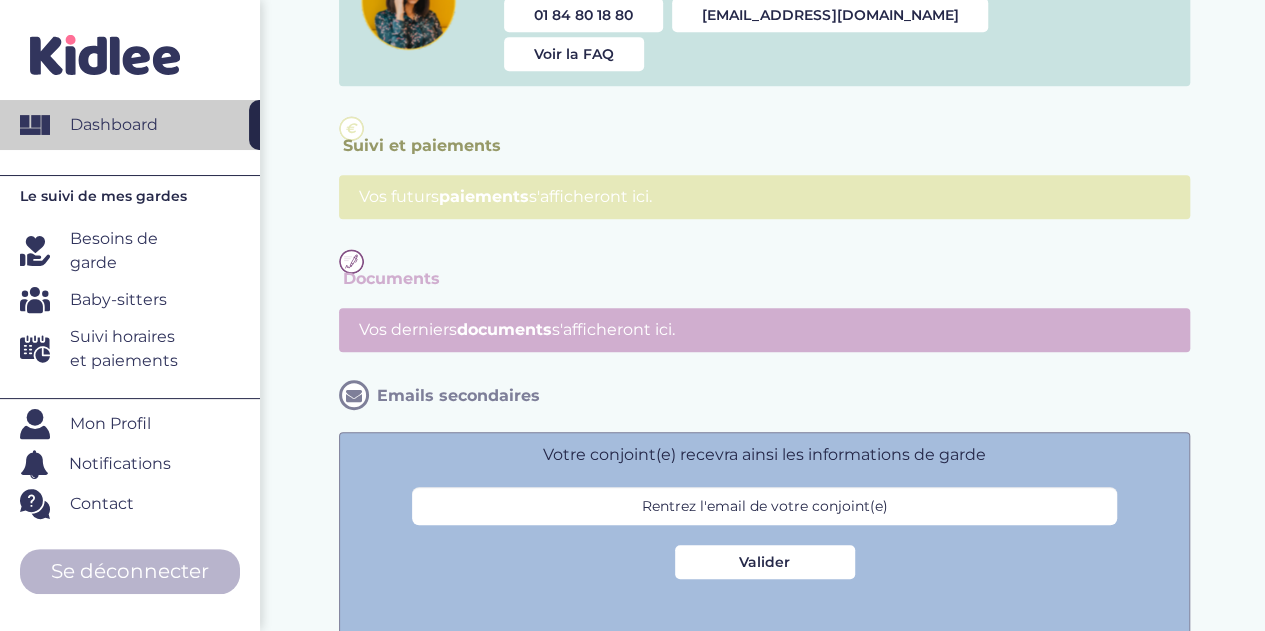 scroll, scrollTop: 513, scrollLeft: 0, axis: vertical 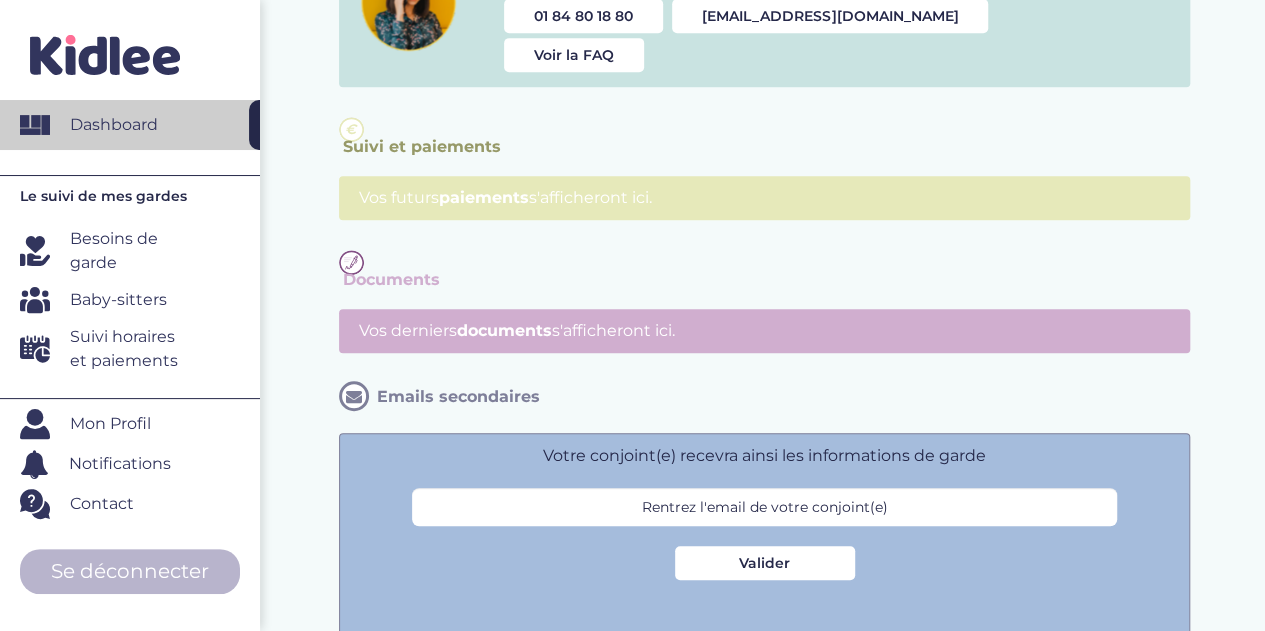 click on "Emails secondaires" at bounding box center [458, 396] 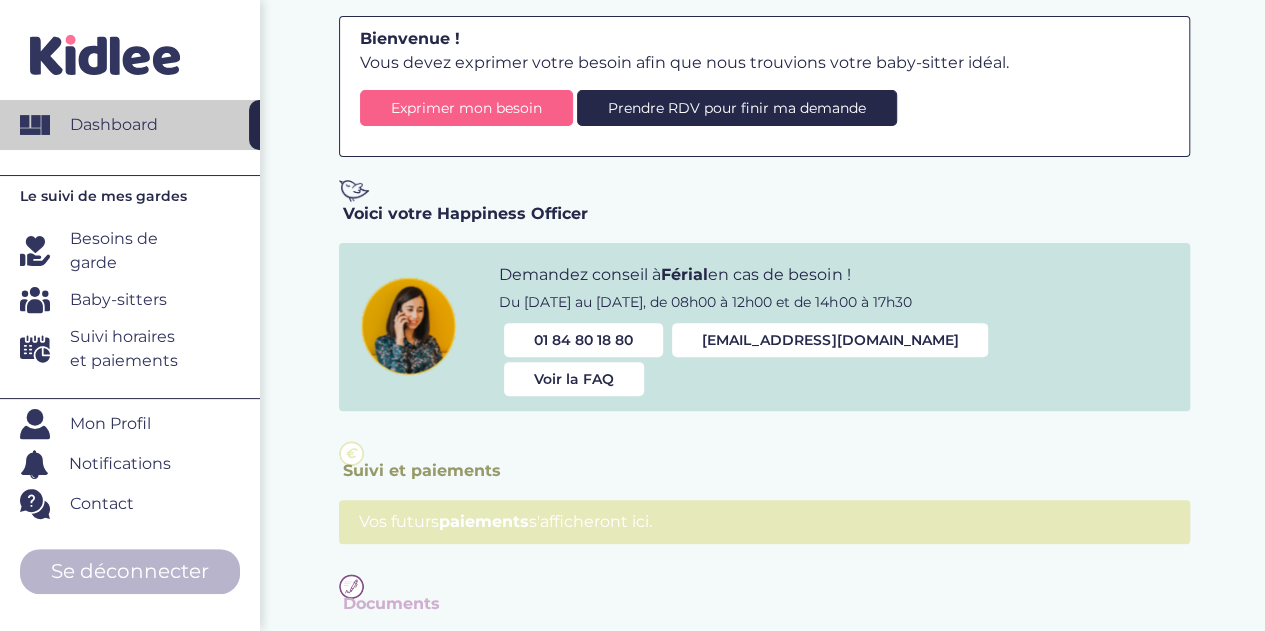 scroll, scrollTop: 0, scrollLeft: 0, axis: both 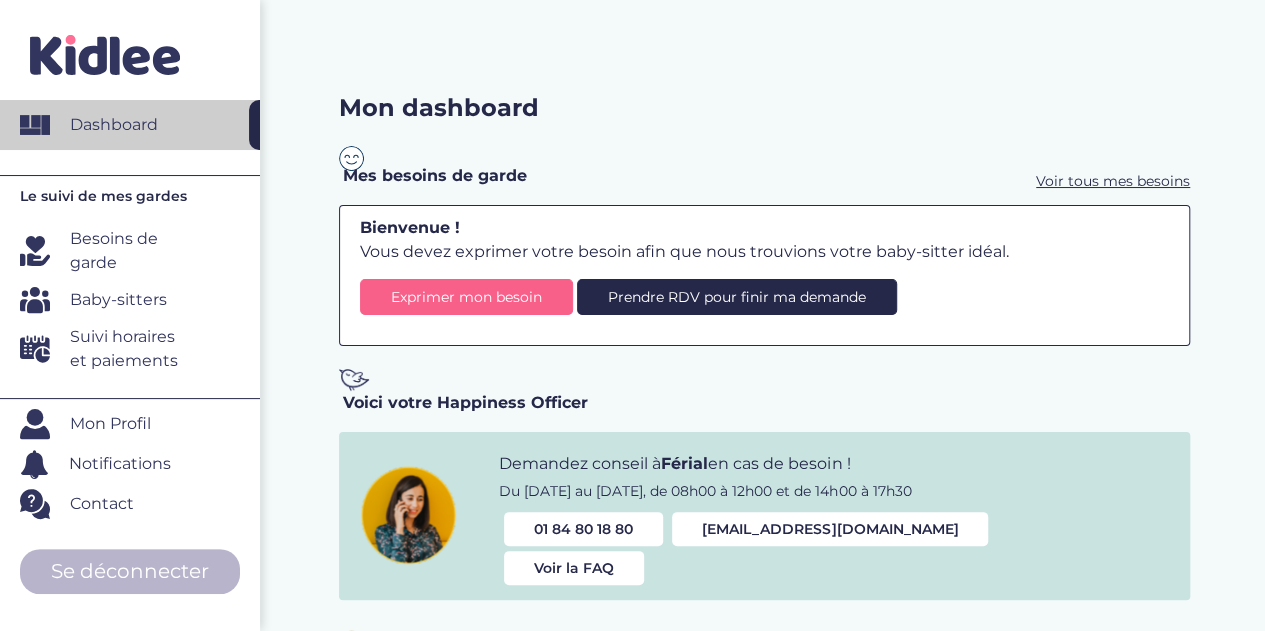 click at bounding box center [764, 158] 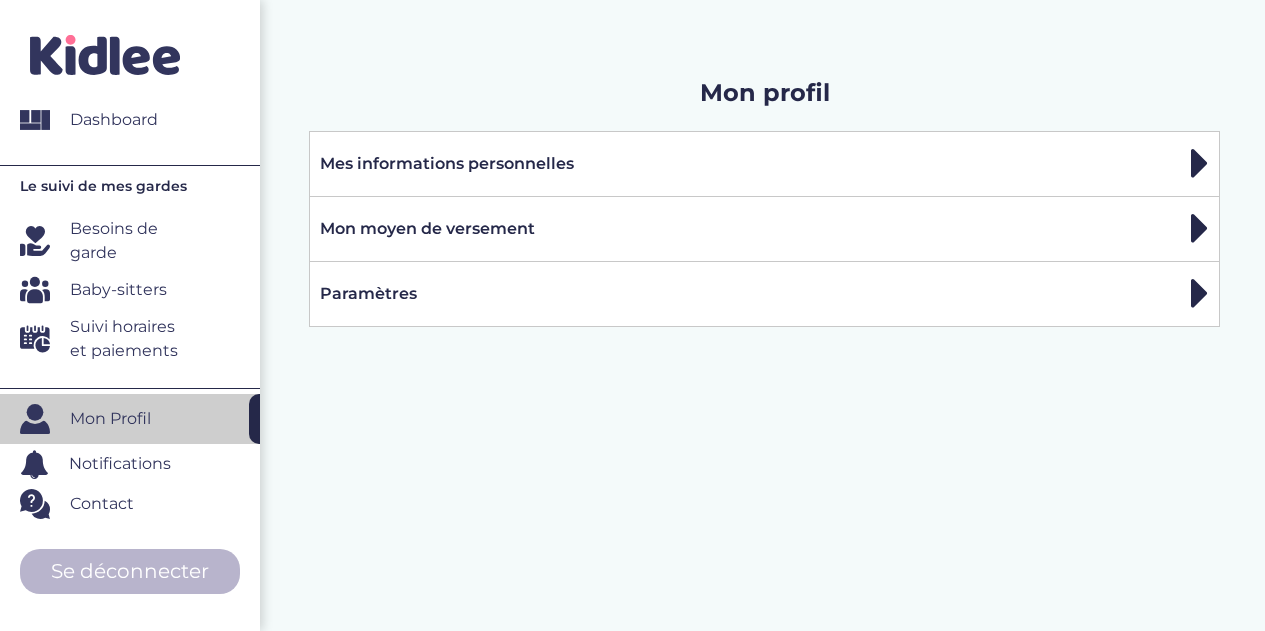scroll, scrollTop: 0, scrollLeft: 0, axis: both 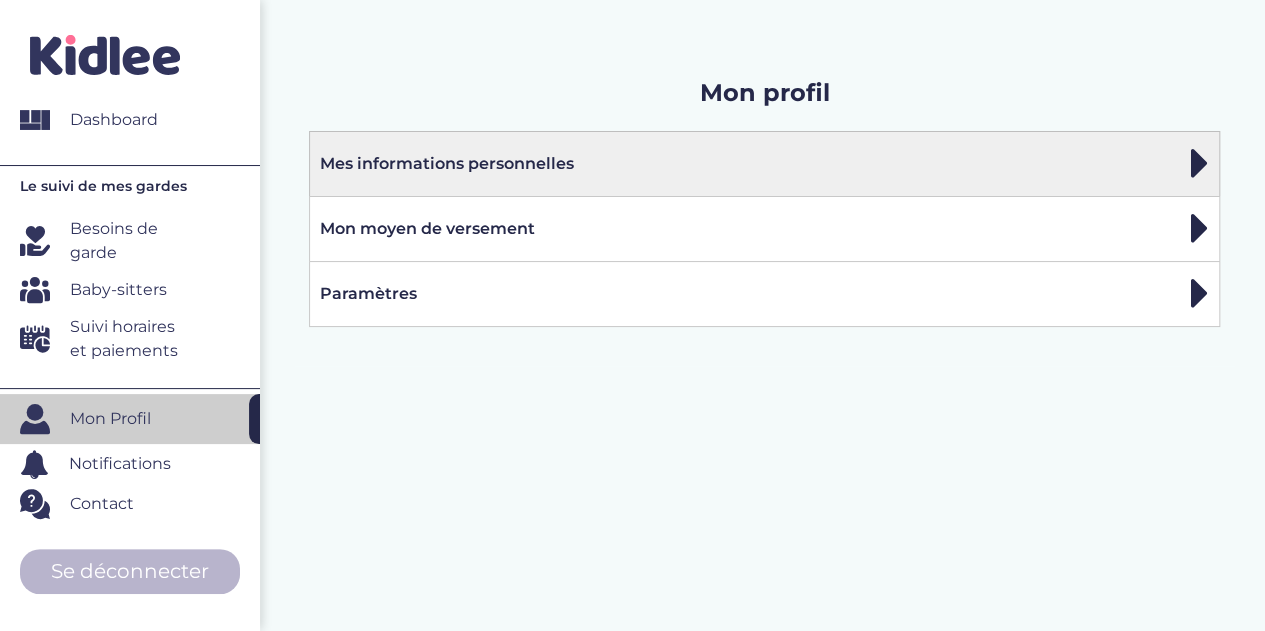 click on "Mes informations personnelles" at bounding box center [764, 164] 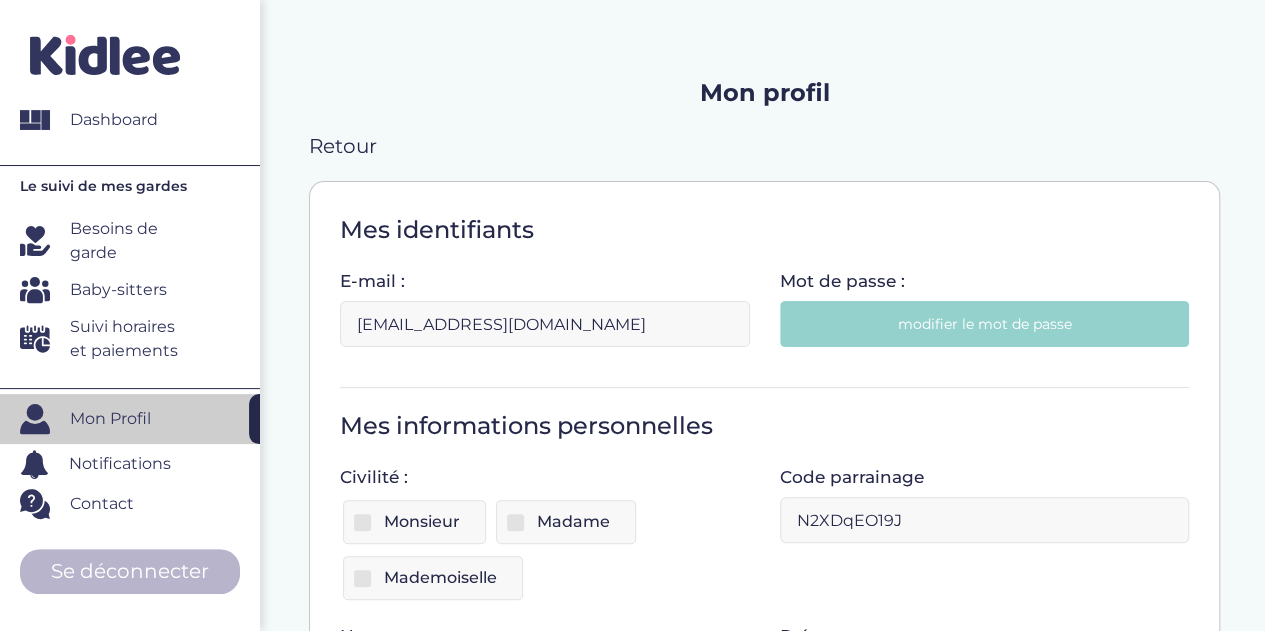 click on "Mes identifiants" at bounding box center (764, 230) 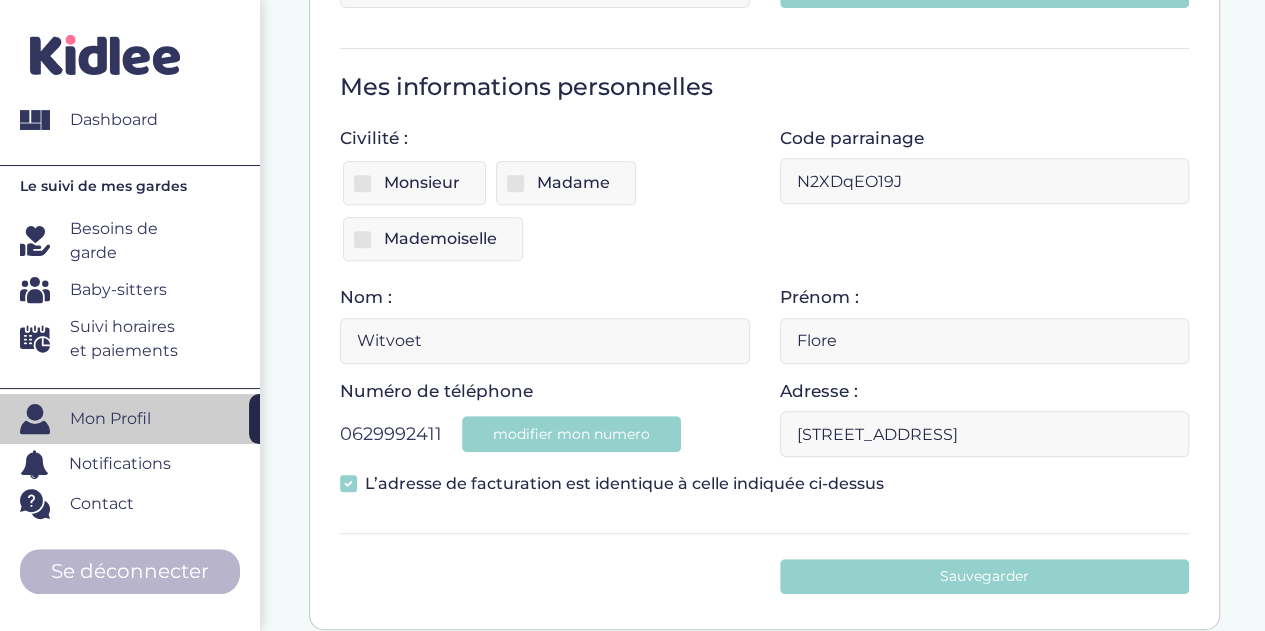 scroll, scrollTop: 143, scrollLeft: 0, axis: vertical 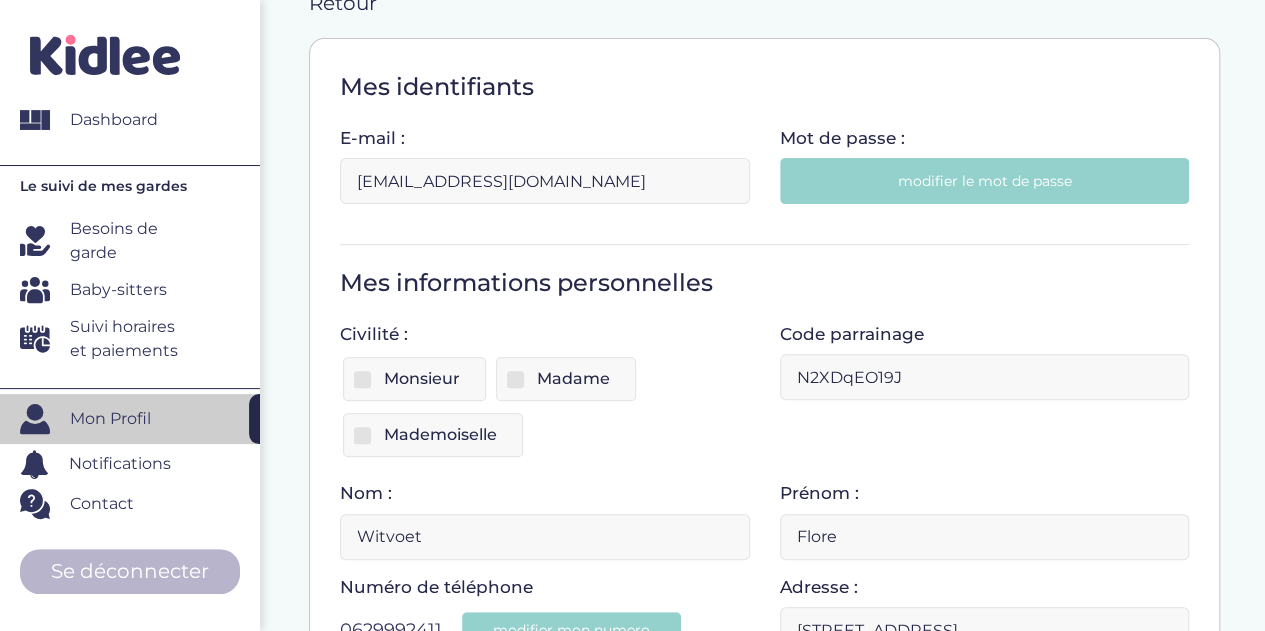 drag, startPoint x: 542, startPoint y: 184, endPoint x: 356, endPoint y: 177, distance: 186.13167 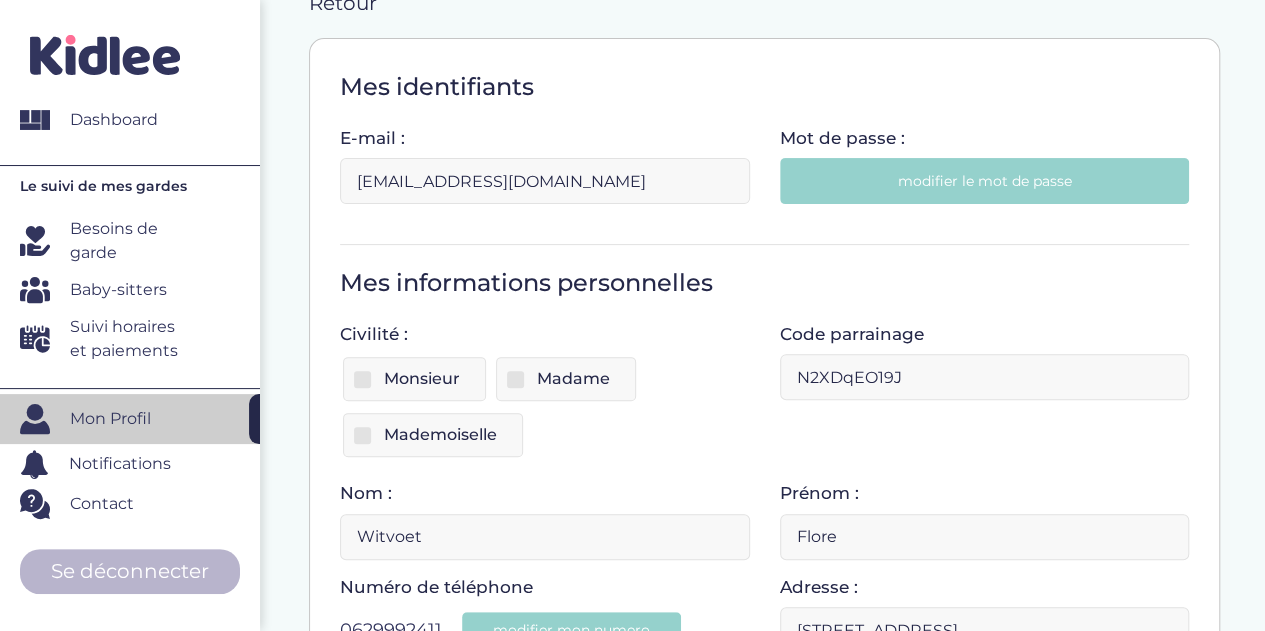click on "[EMAIL_ADDRESS][DOMAIN_NAME]" at bounding box center [544, 181] 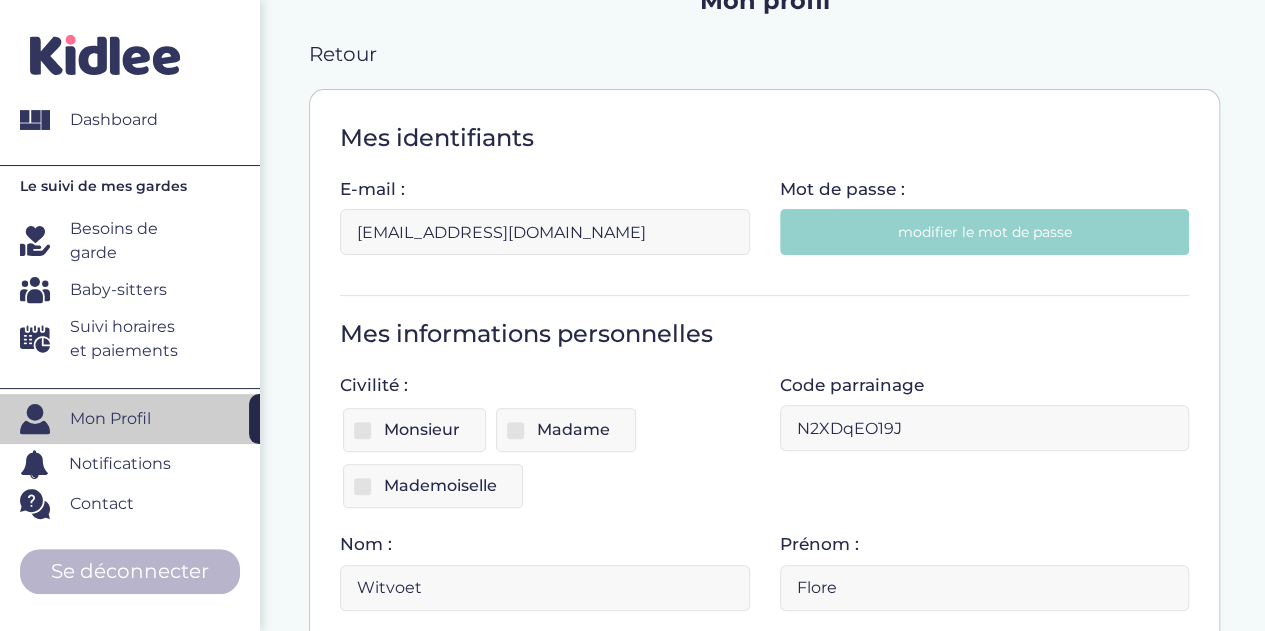 scroll, scrollTop: 0, scrollLeft: 0, axis: both 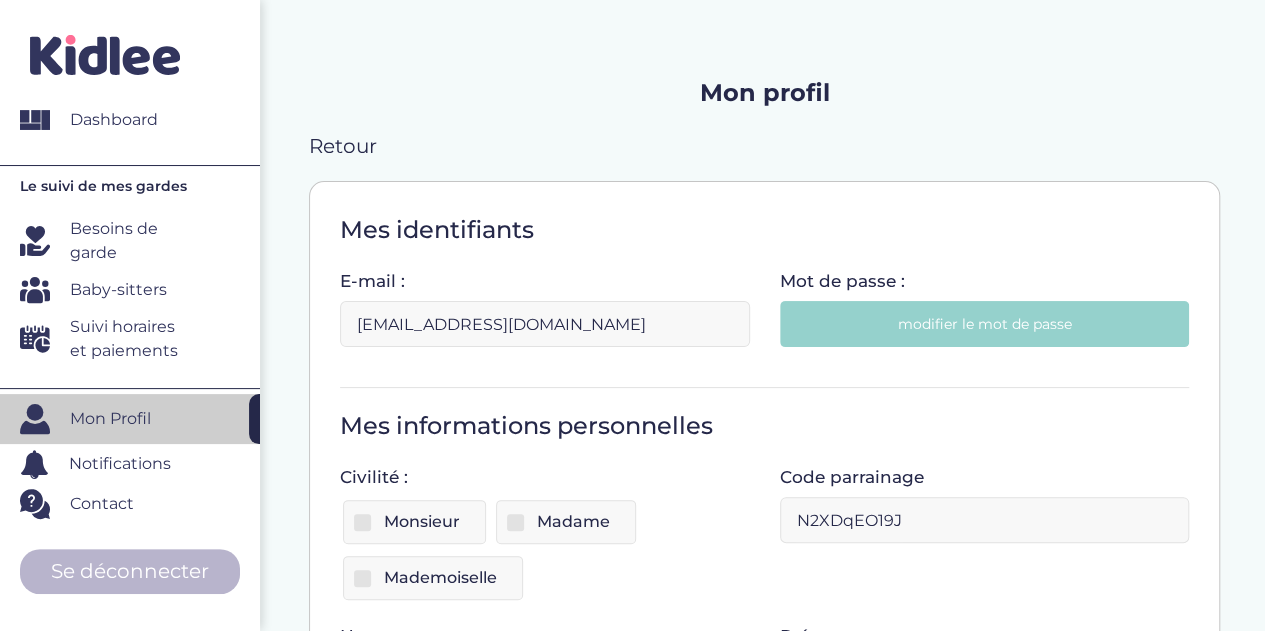 click on "Mes identifiants   E-mail :   [EMAIL_ADDRESS][DOMAIN_NAME]   Mot de passe :
modifier le mot de passe" at bounding box center (764, 290) 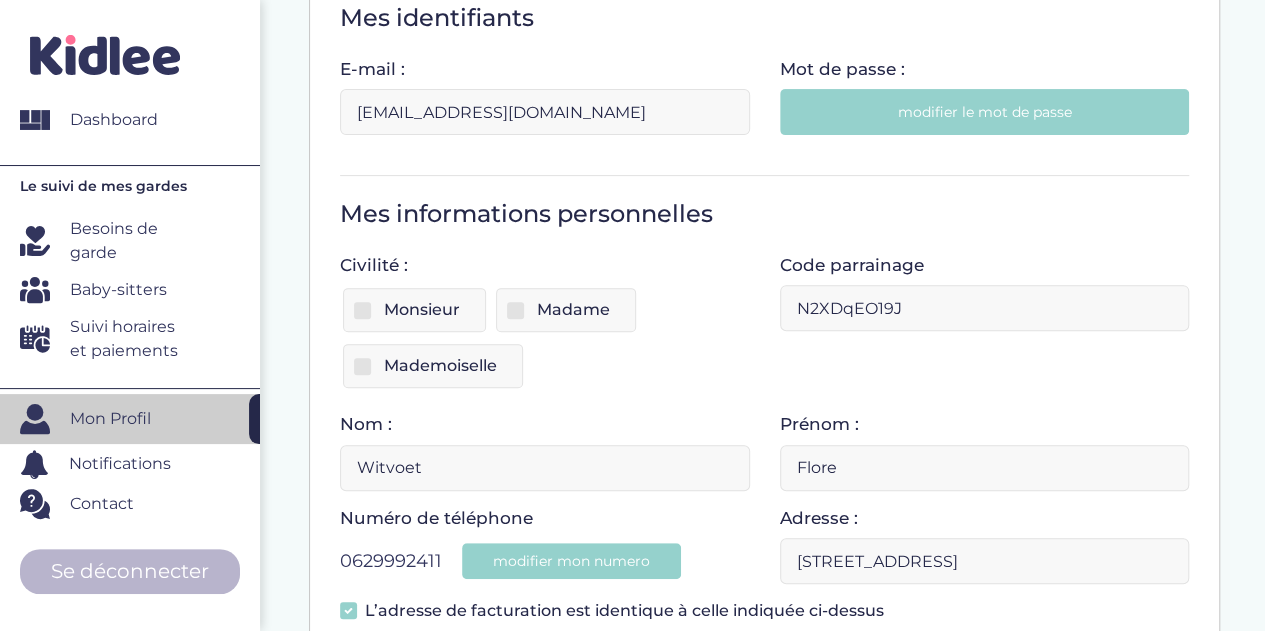 scroll, scrollTop: 0, scrollLeft: 0, axis: both 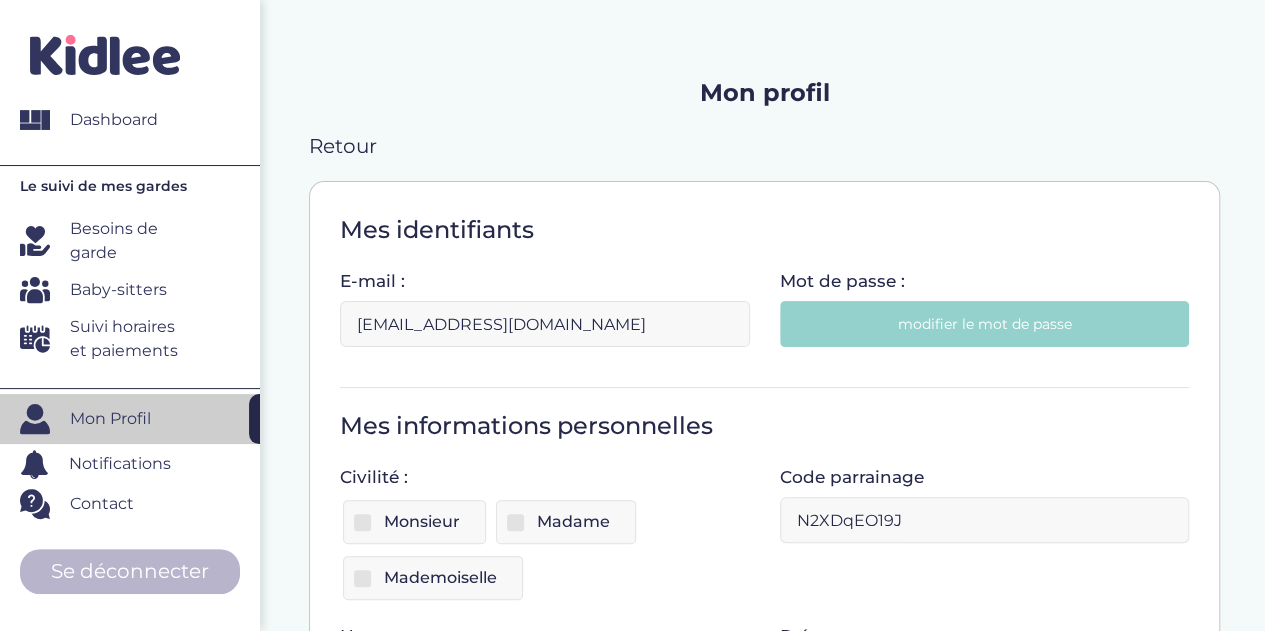 click on "Mes identifiants   E-mail :   [EMAIL_ADDRESS][DOMAIN_NAME]   Mot de passe :
modifier le mot de passe
Mes informations personnelles   Civilité :
Monsieur
Madame
Mademoiselle
Code parrainage   N2XDqEO19J   Nom :   [PERSON_NAME]   Prénom :   Flore   Numéro de téléphone   [PHONE_NUMBER]   [PHONE_NUMBER]
modifier mon numero
Adresse :   [STREET_ADDRESS]
Cette adresse n'est pas valide , Merci de choisir une autre adresse" at bounding box center [764, 574] 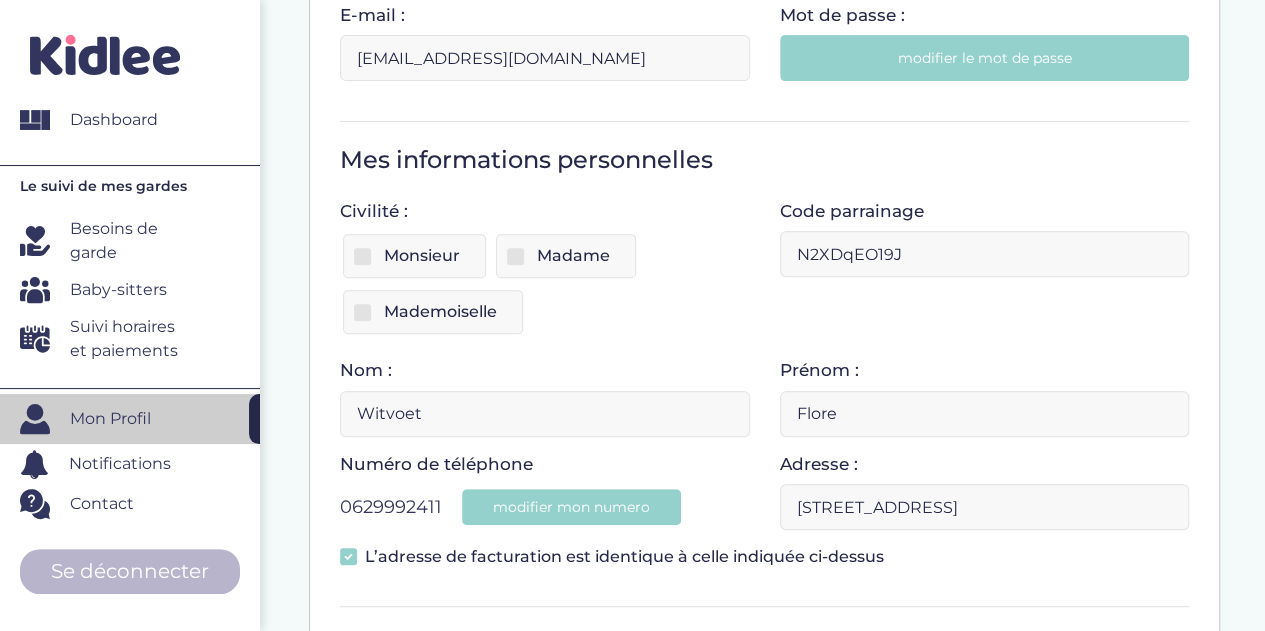 scroll, scrollTop: 600, scrollLeft: 0, axis: vertical 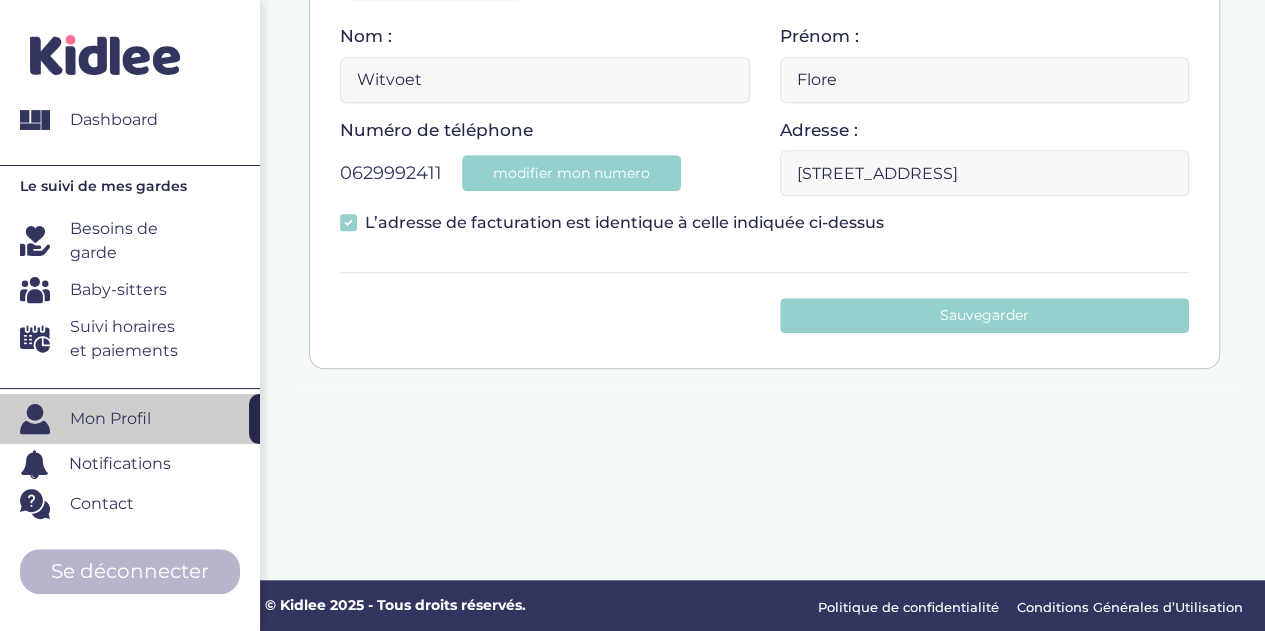 click on "Mon profil   ×   modifier le mot de passe
Le mot de passe a été changé avec succès.
Ancien mot de passe* :     *le champ ancien mot de
passe est requis et doit contenir au moins 8 caractères
*le mot de passe entré
ne correspond pas au mot de passe actuel.
Nouveau mot de passe* :     *le champ nouveau mot de
passe est requis et doit contenir au moins 8 caractères
Confirmer le mot de passe* :     *le champ
confirmation mot de passe est requis et doit contenir au moins 8 caractères
Fermer   Modifier     Mes informations personnelles     Mon moyen de versement" at bounding box center [764, -25] 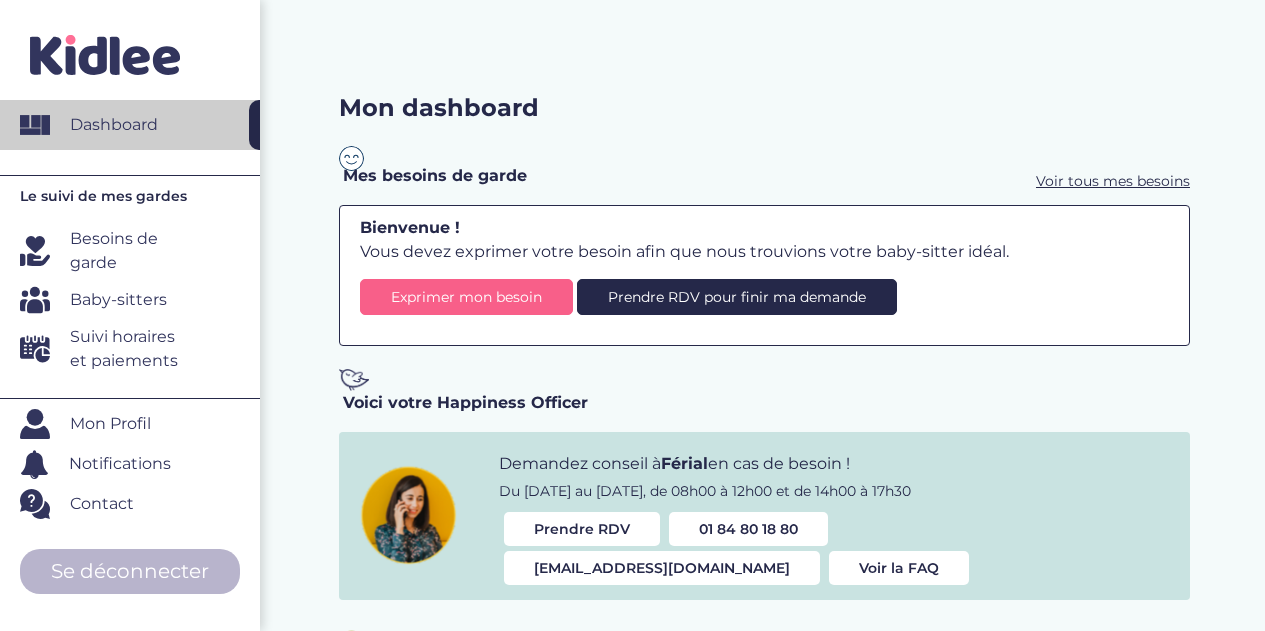 scroll, scrollTop: 0, scrollLeft: 0, axis: both 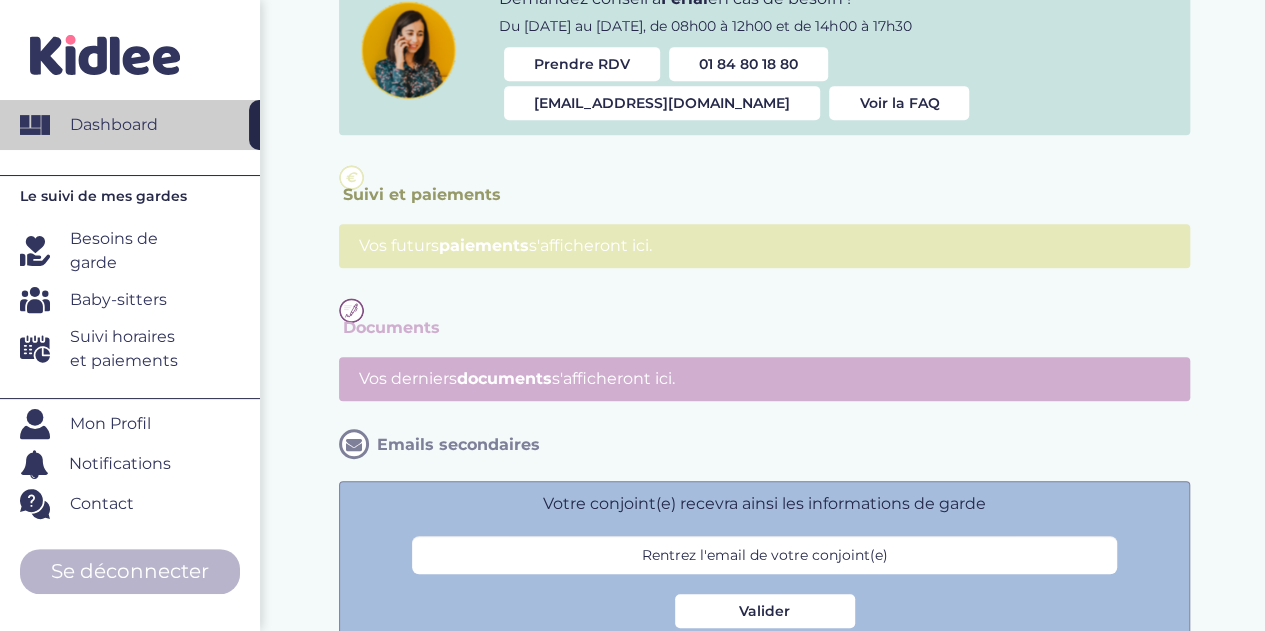 click on "Votre conjoint(e) recevra ainsi les informations de garde" at bounding box center [764, 504] 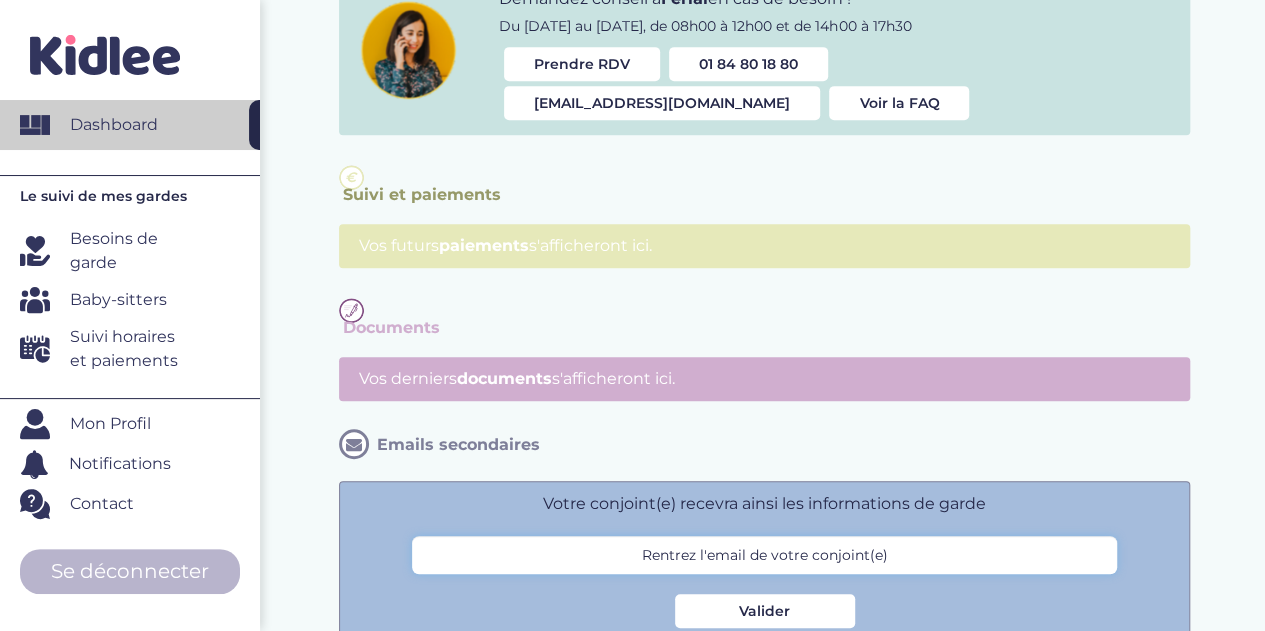 click at bounding box center [764, 555] 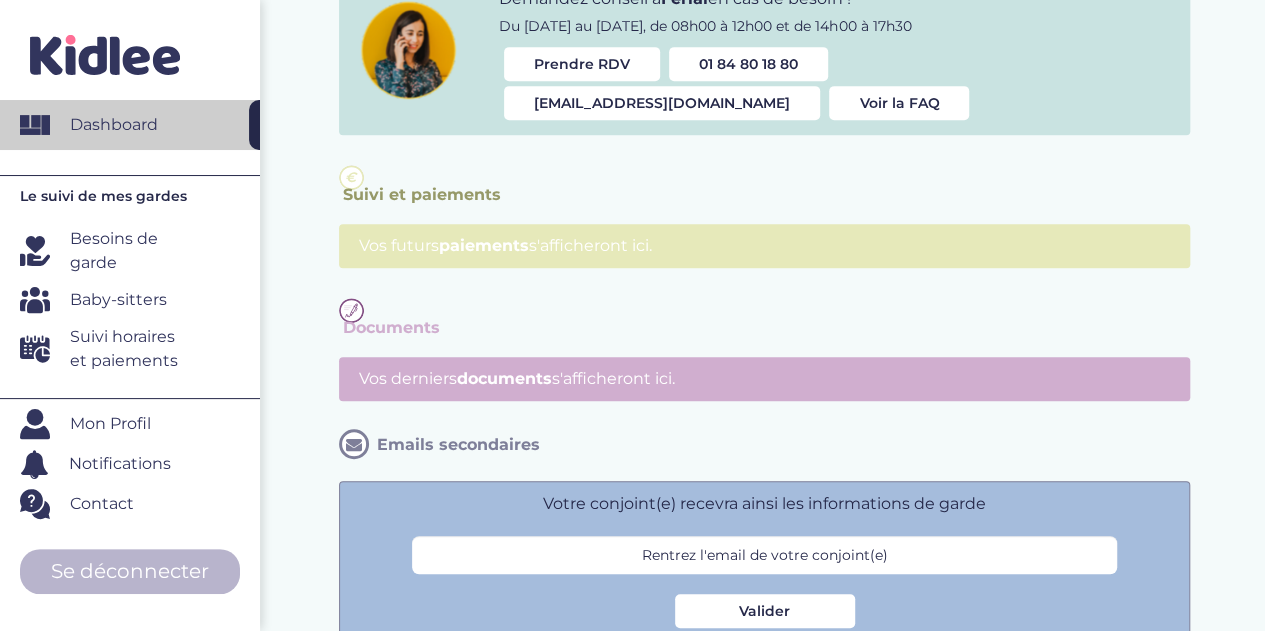 click on "Votre conjoint(e) recevra ainsi les informations de garde" at bounding box center [764, 504] 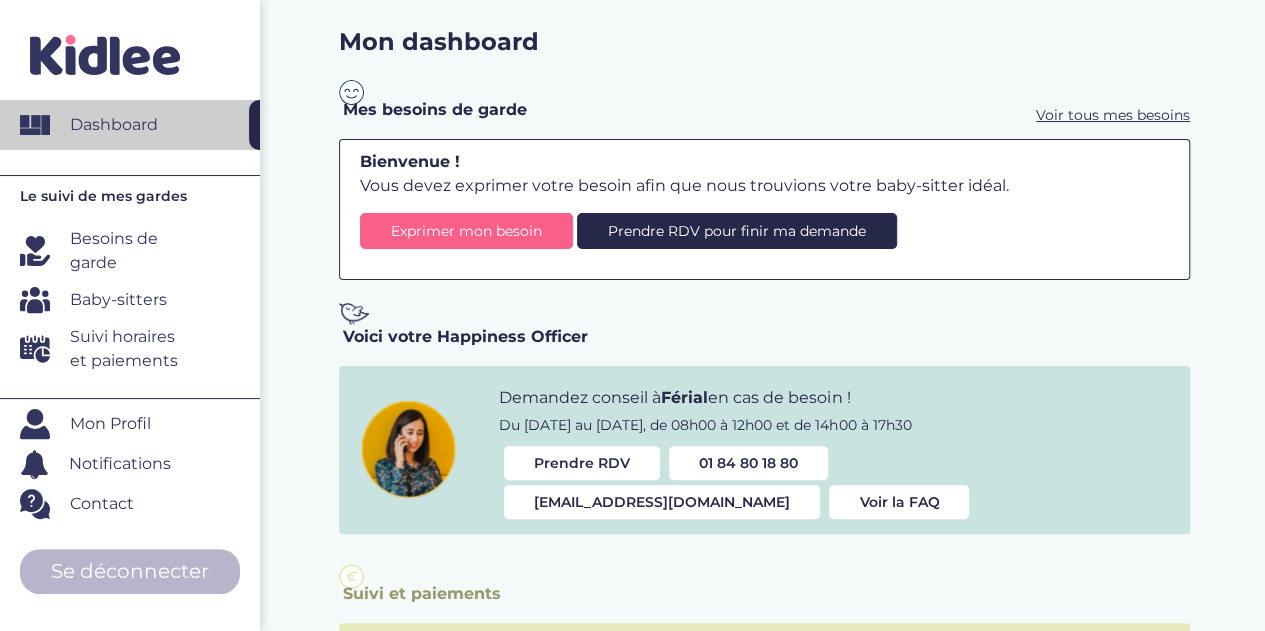 scroll, scrollTop: 0, scrollLeft: 0, axis: both 